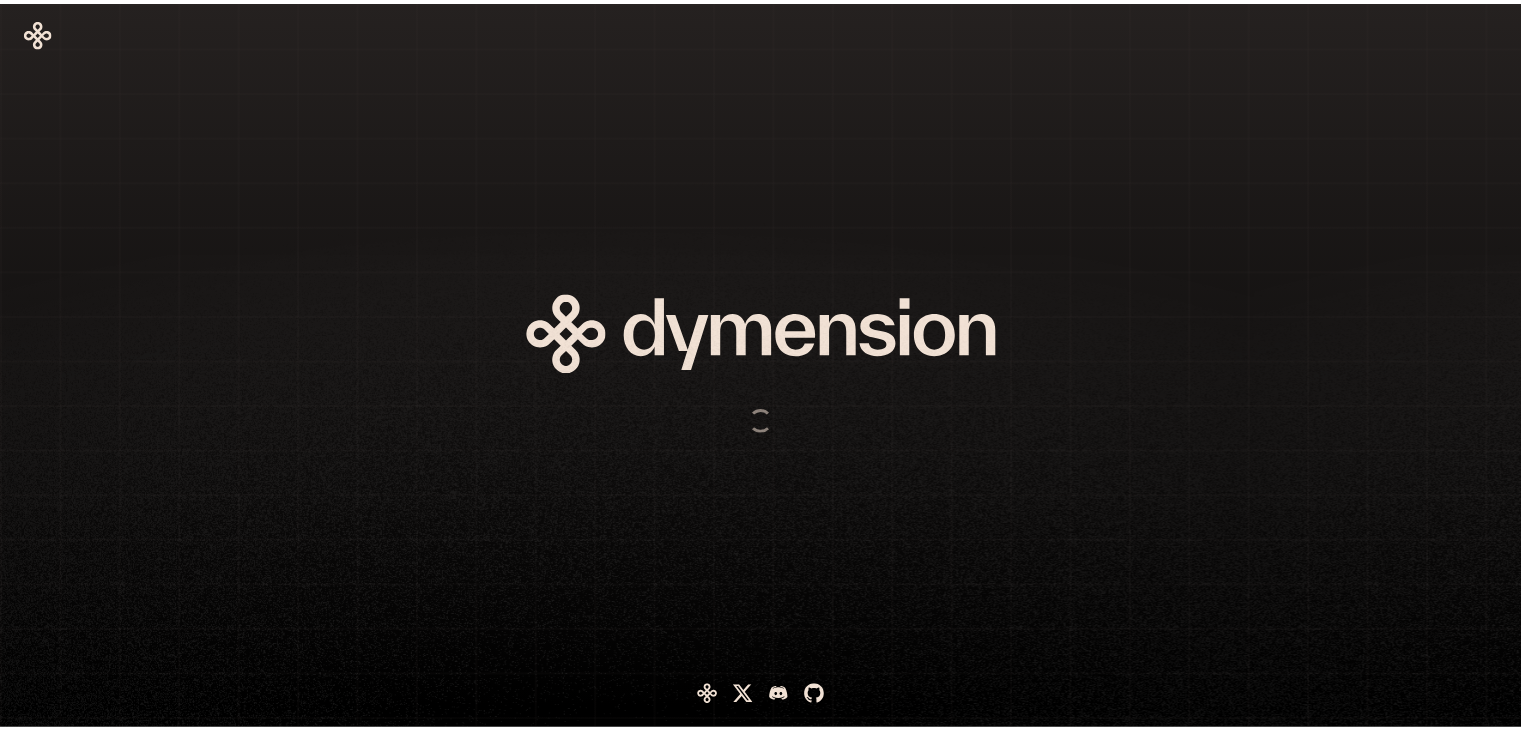 scroll, scrollTop: 0, scrollLeft: 0, axis: both 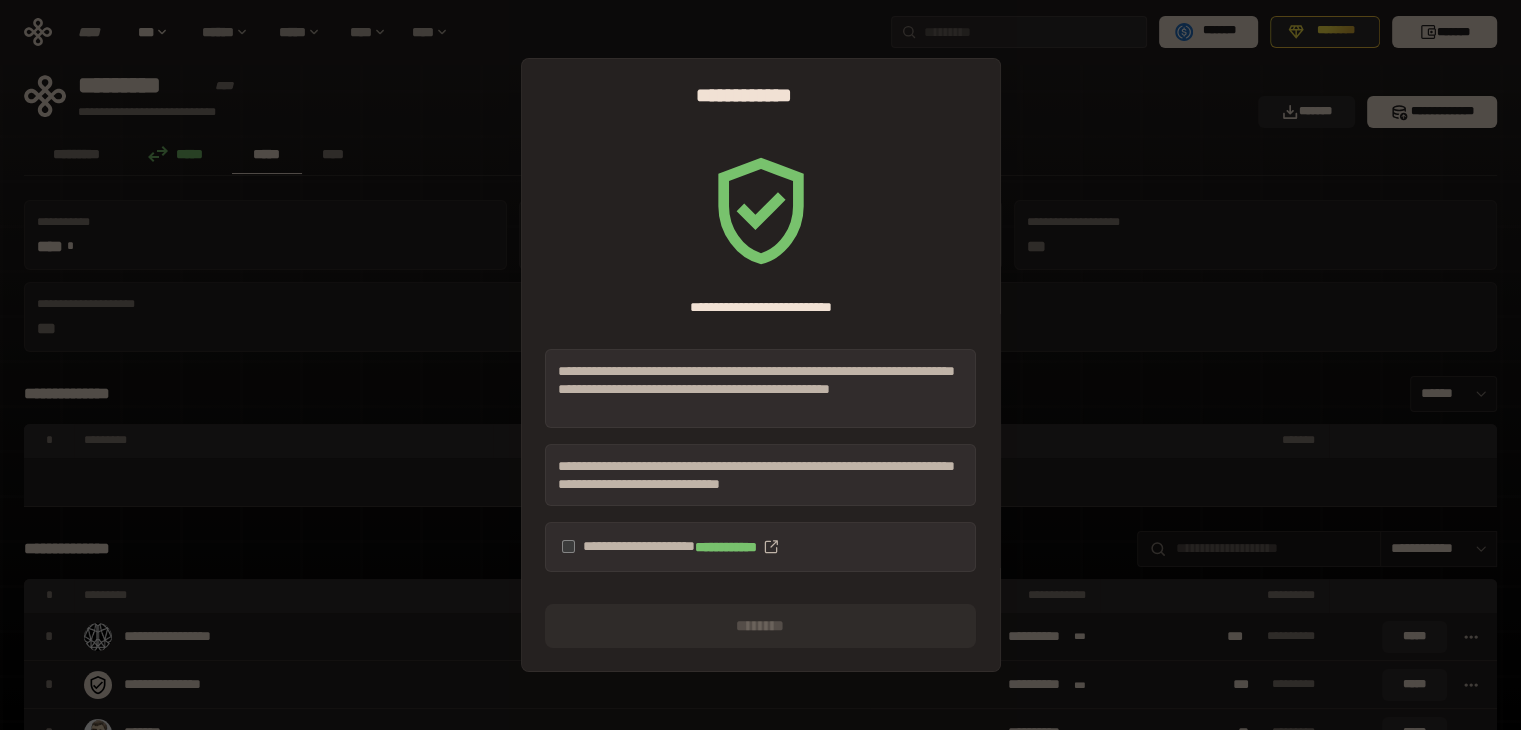 click on "[FIRST] [LAST]" at bounding box center [760, 547] 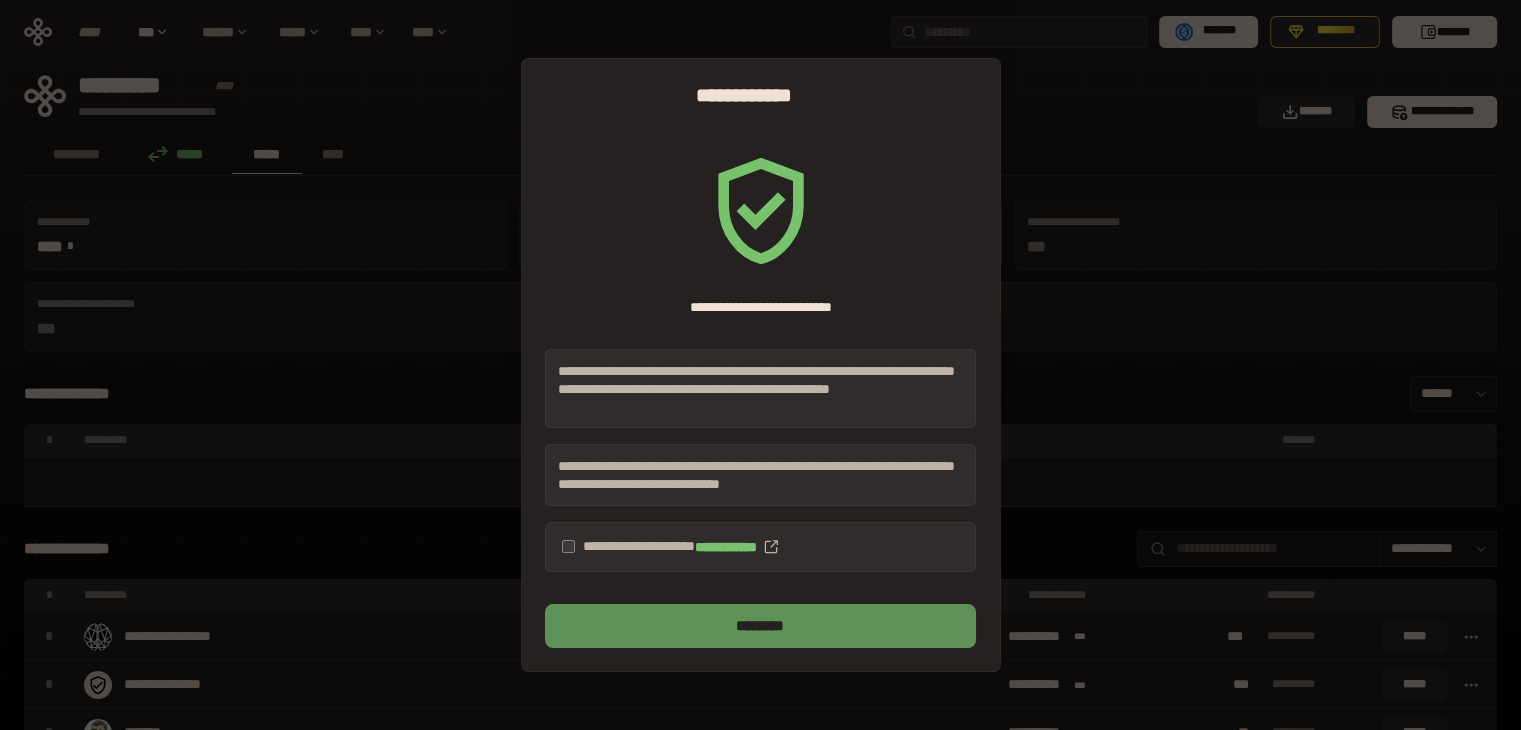 click on "********" at bounding box center (760, 626) 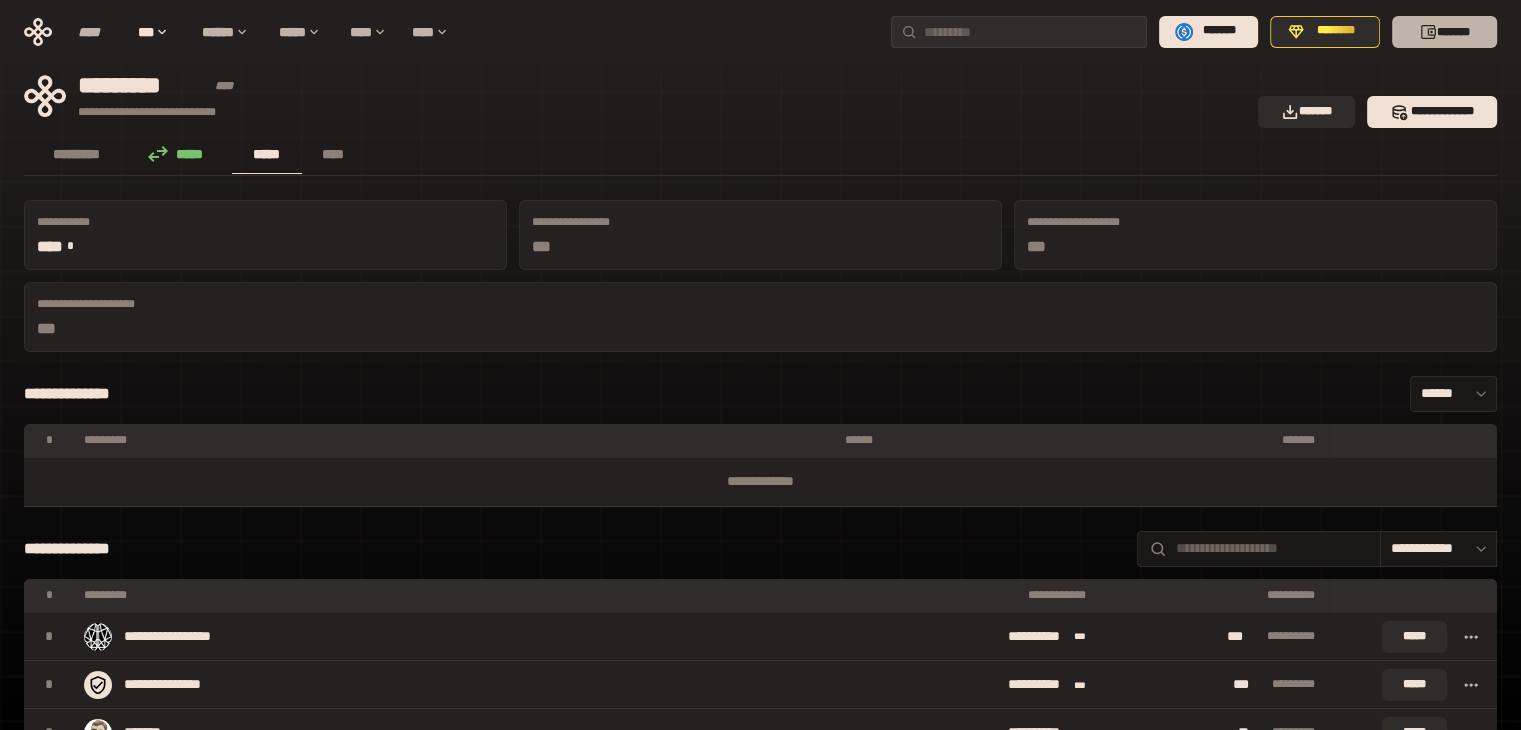 click on "*******" at bounding box center [1444, 32] 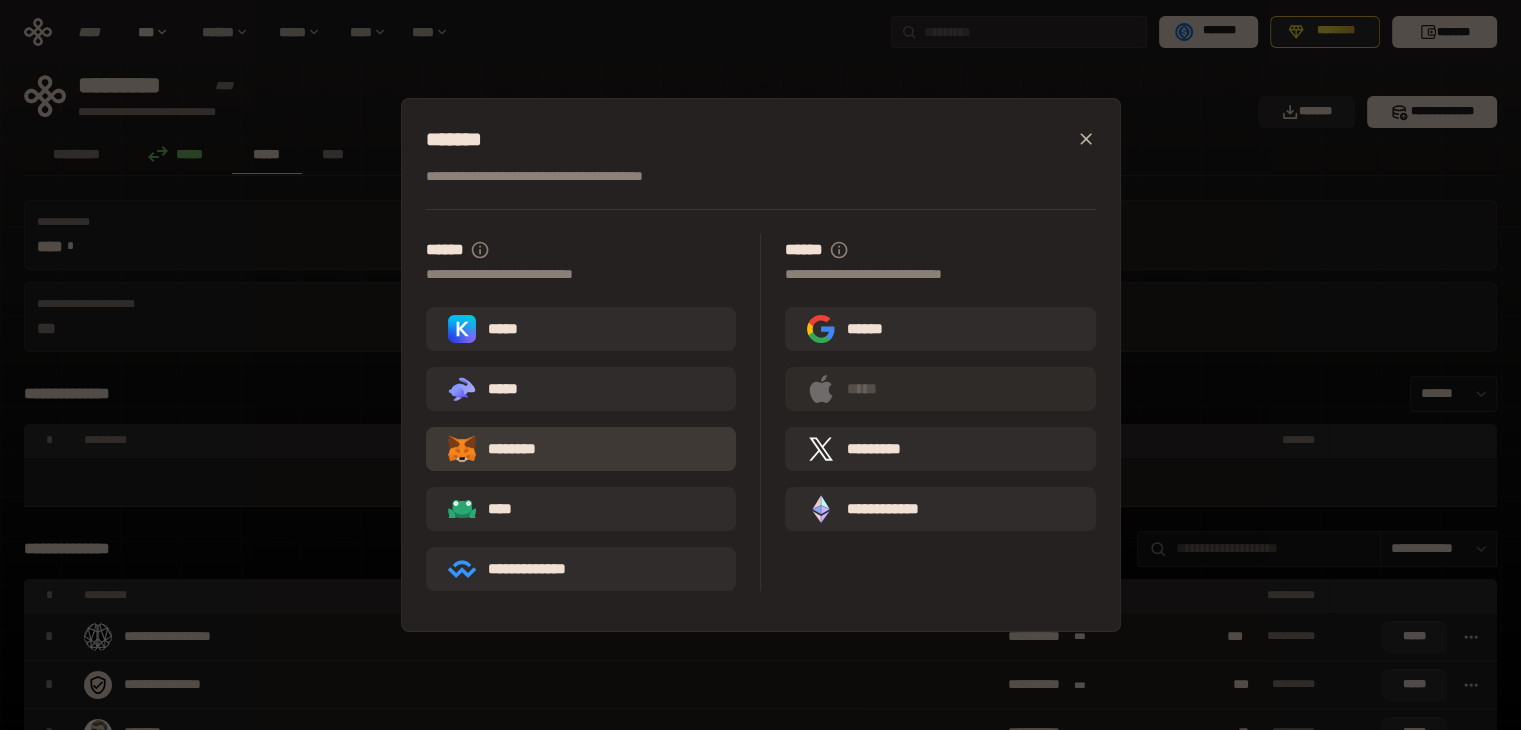 click on "********" at bounding box center [506, 449] 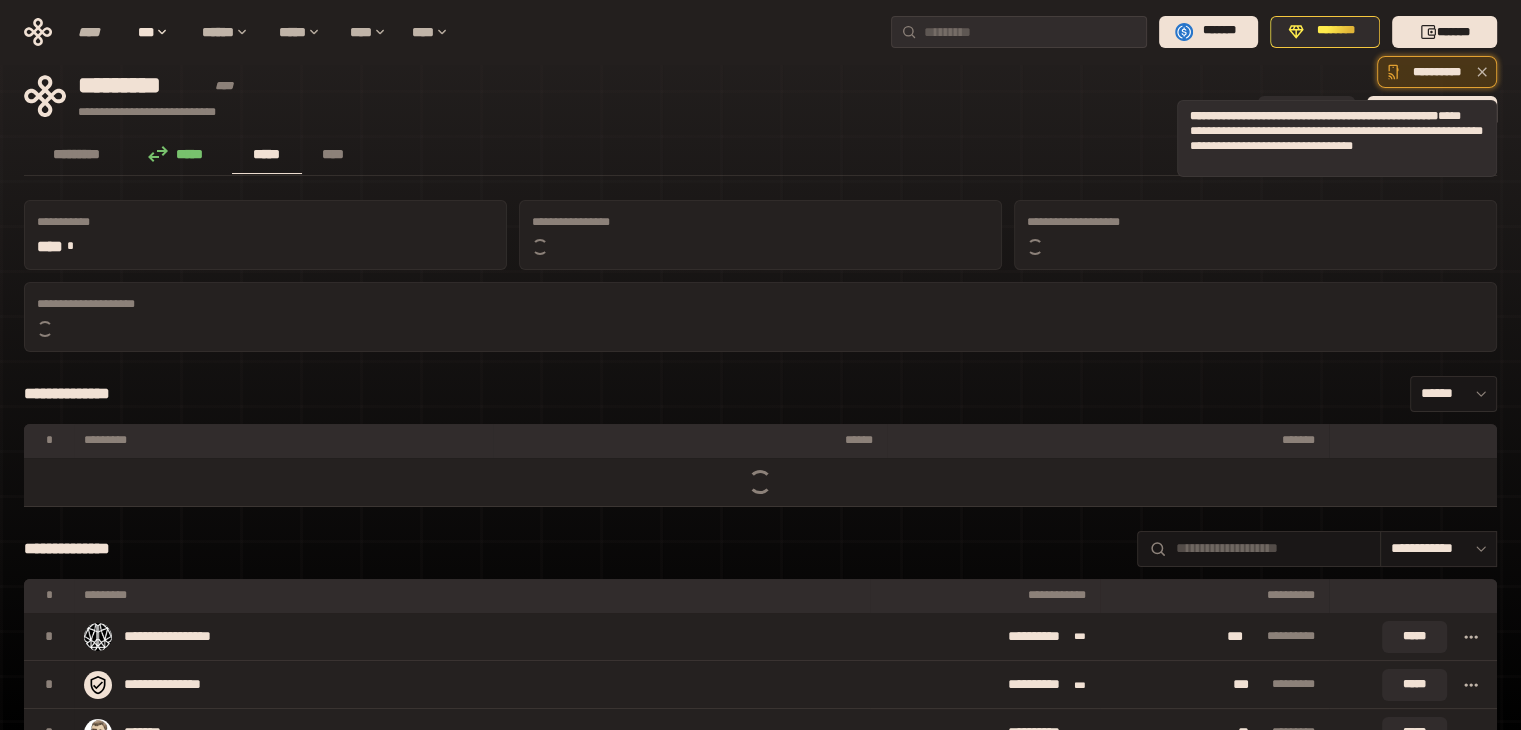 click 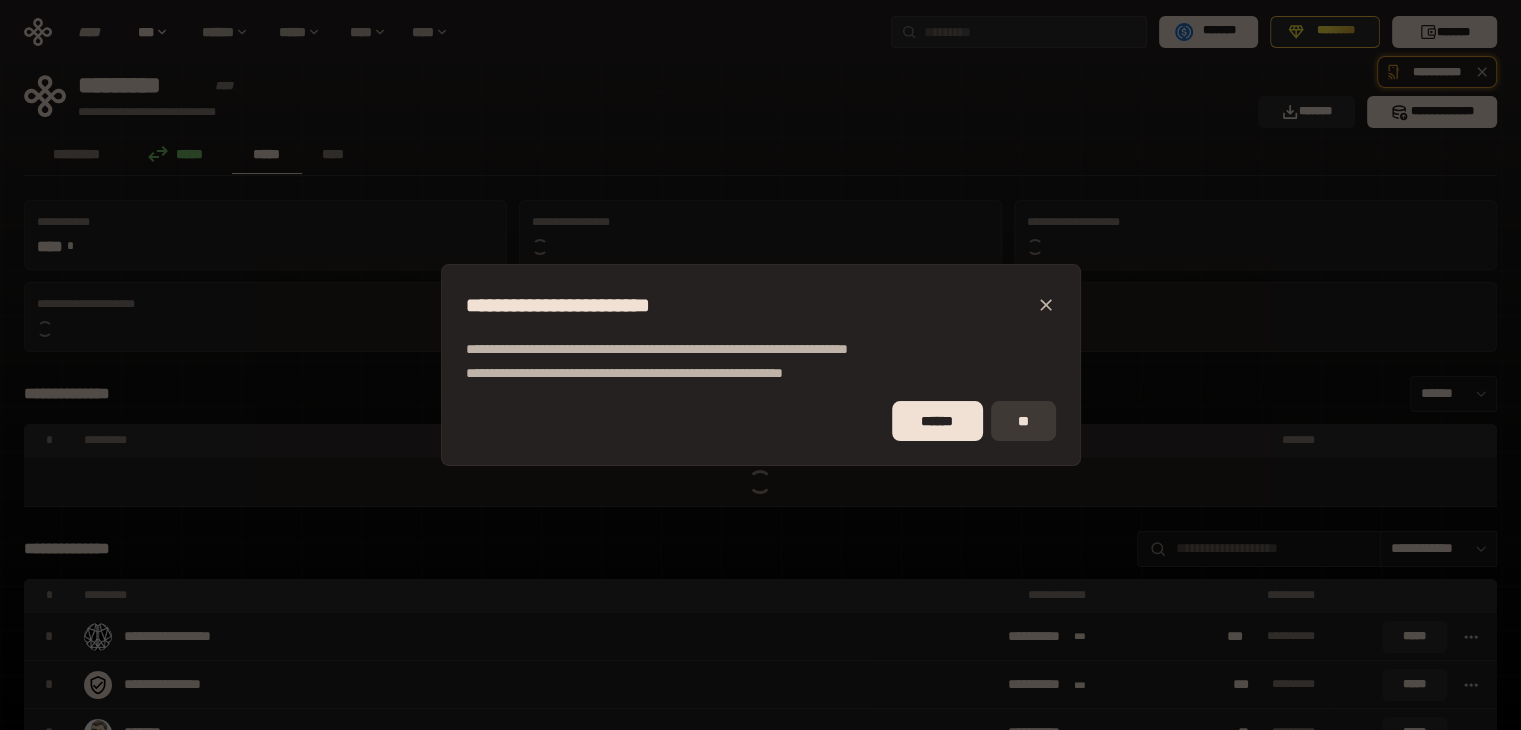 click on "**" at bounding box center (1023, 421) 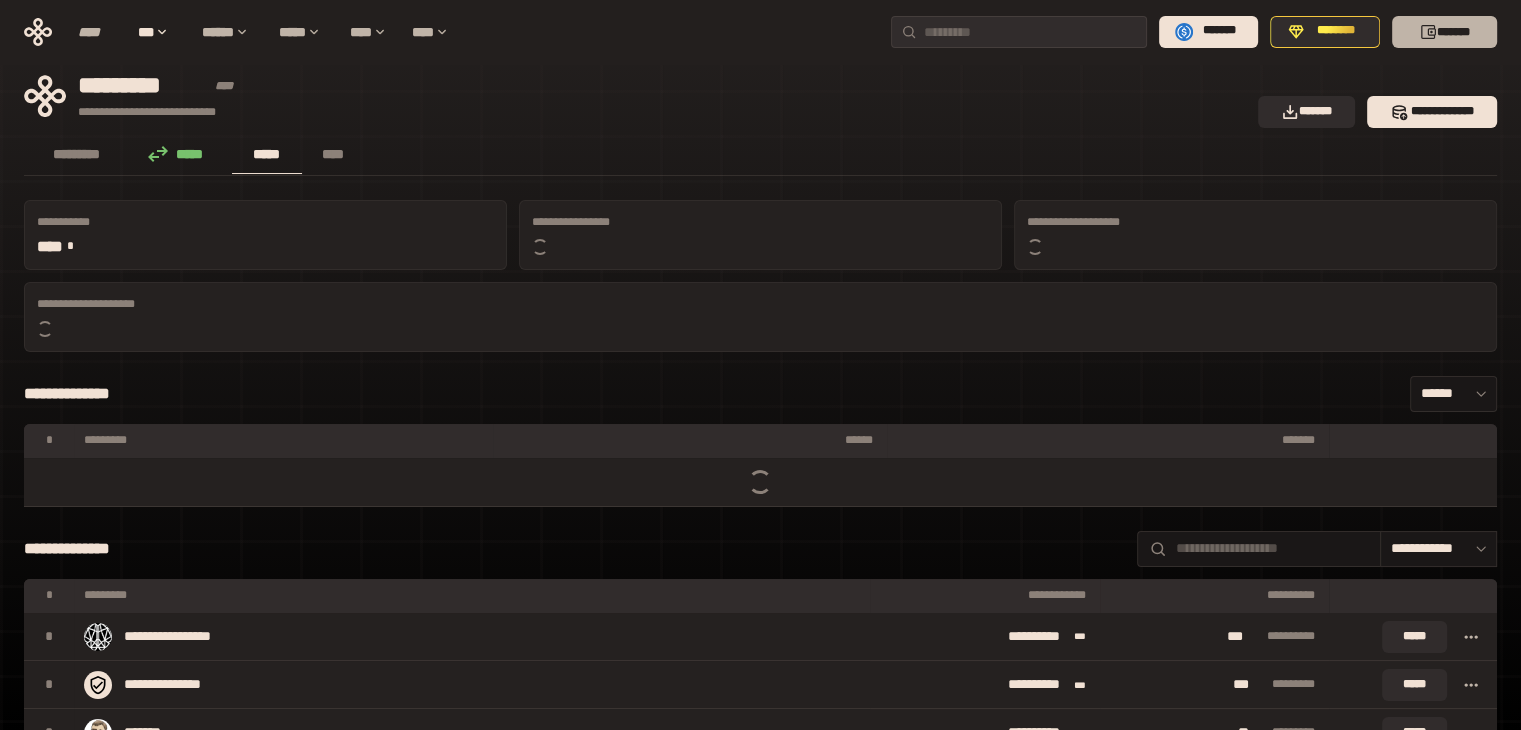 click on "*******" at bounding box center (1444, 32) 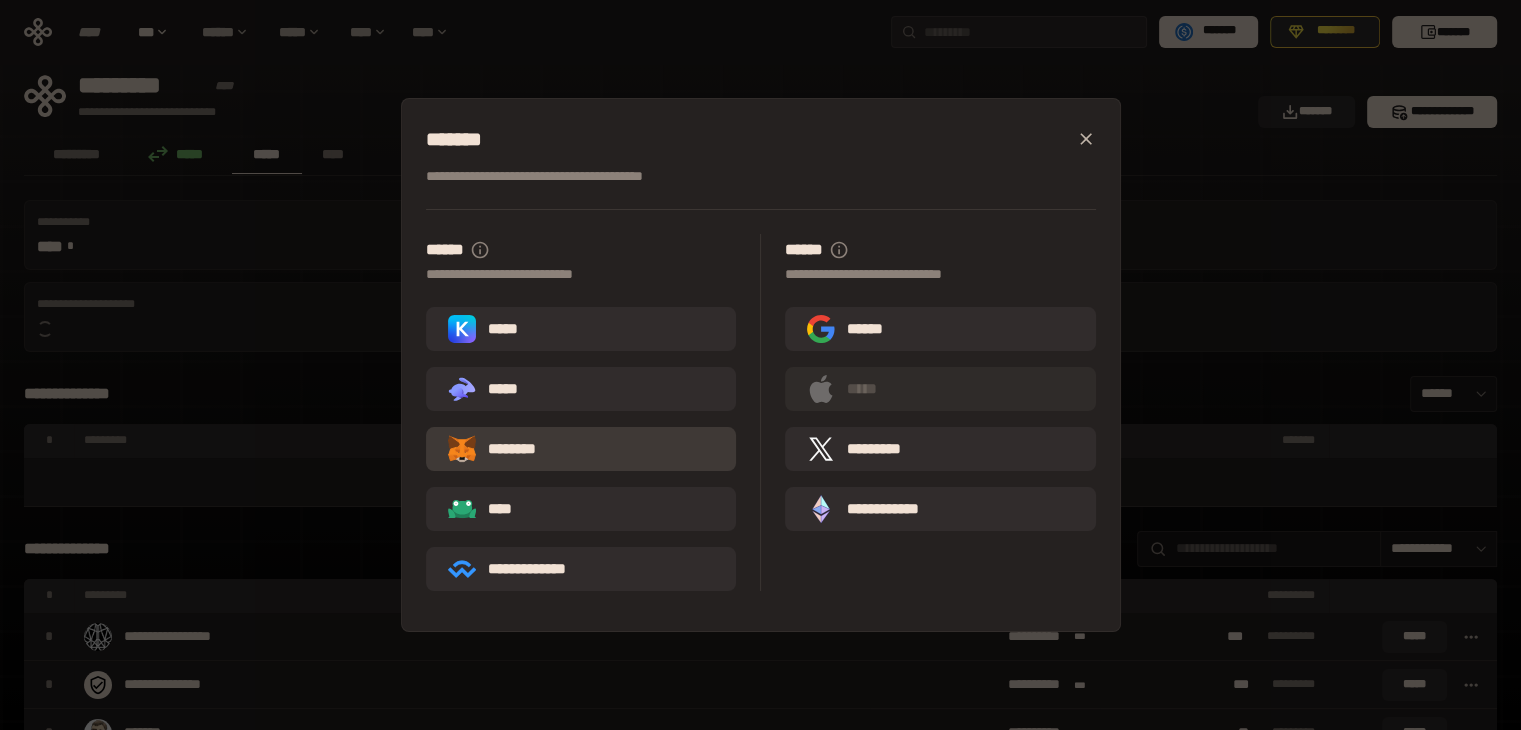 click on "********" at bounding box center (506, 449) 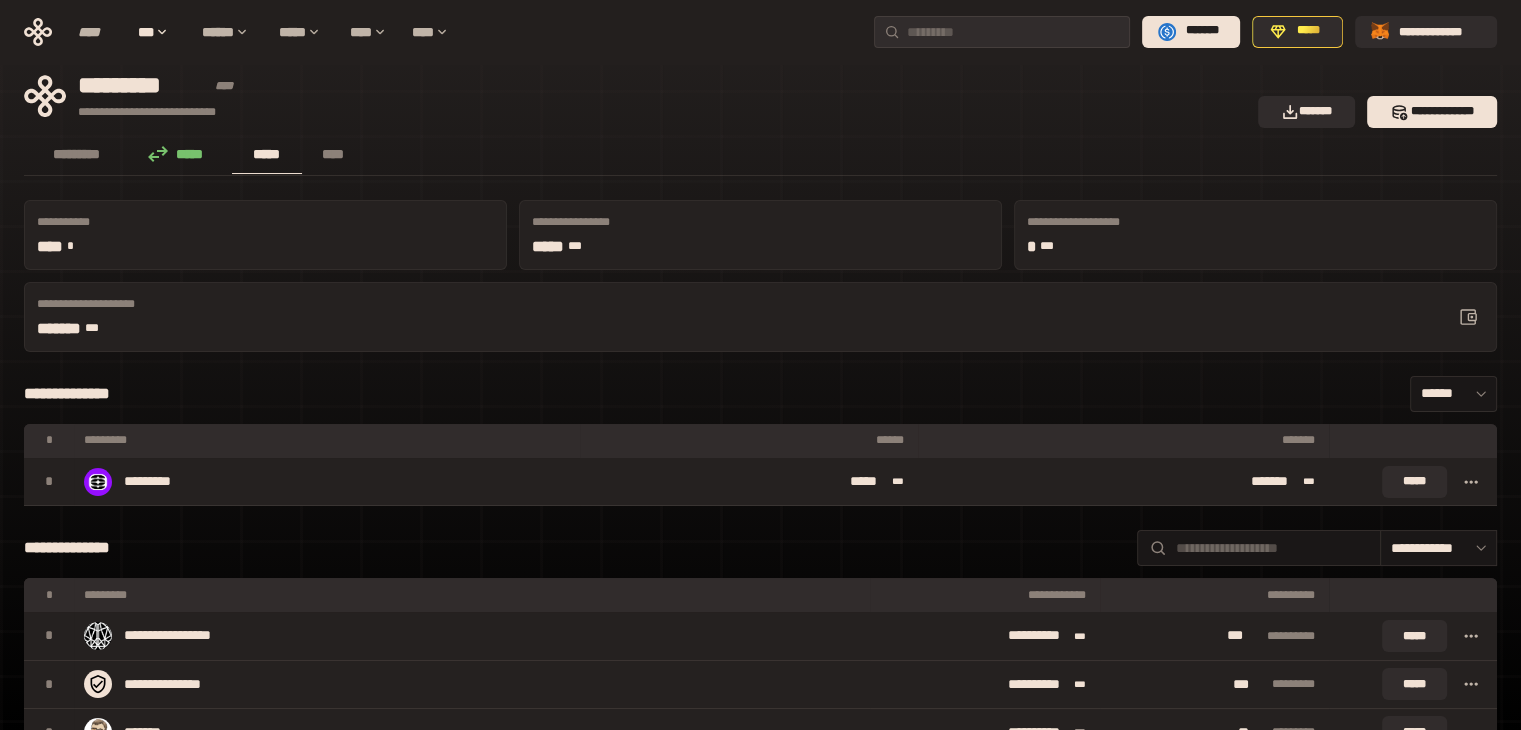 click on "***" at bounding box center [582, 246] 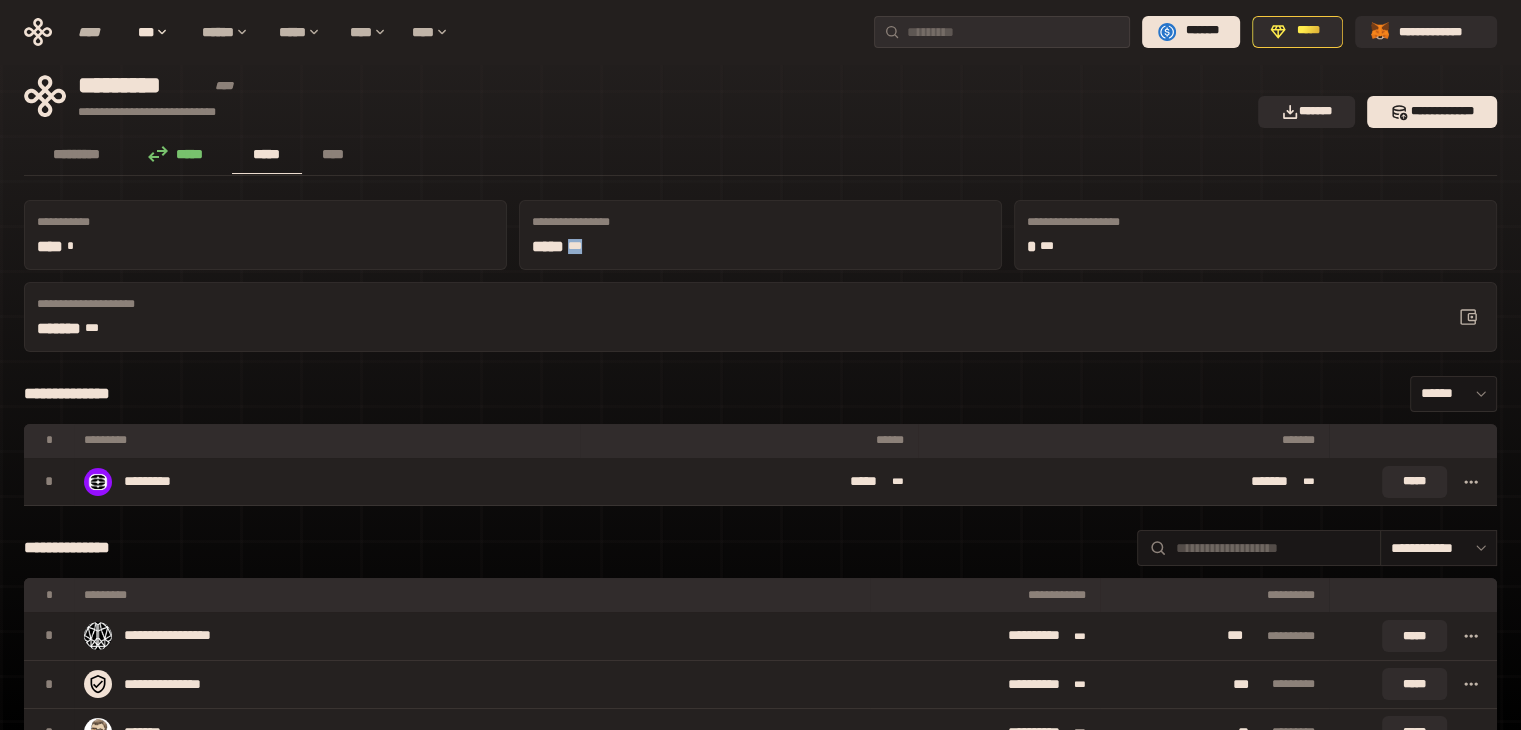 click on "***" at bounding box center (582, 246) 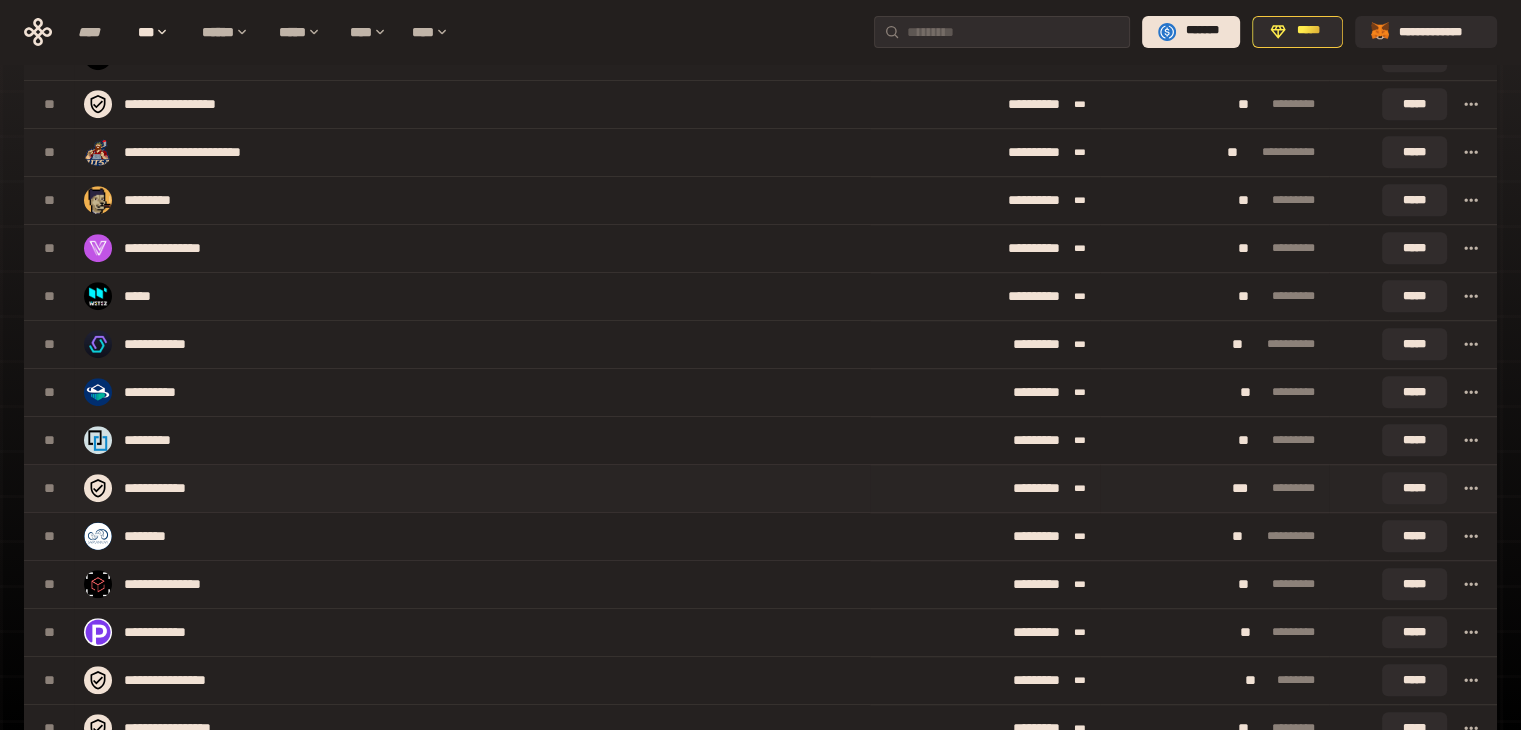 scroll, scrollTop: 1300, scrollLeft: 0, axis: vertical 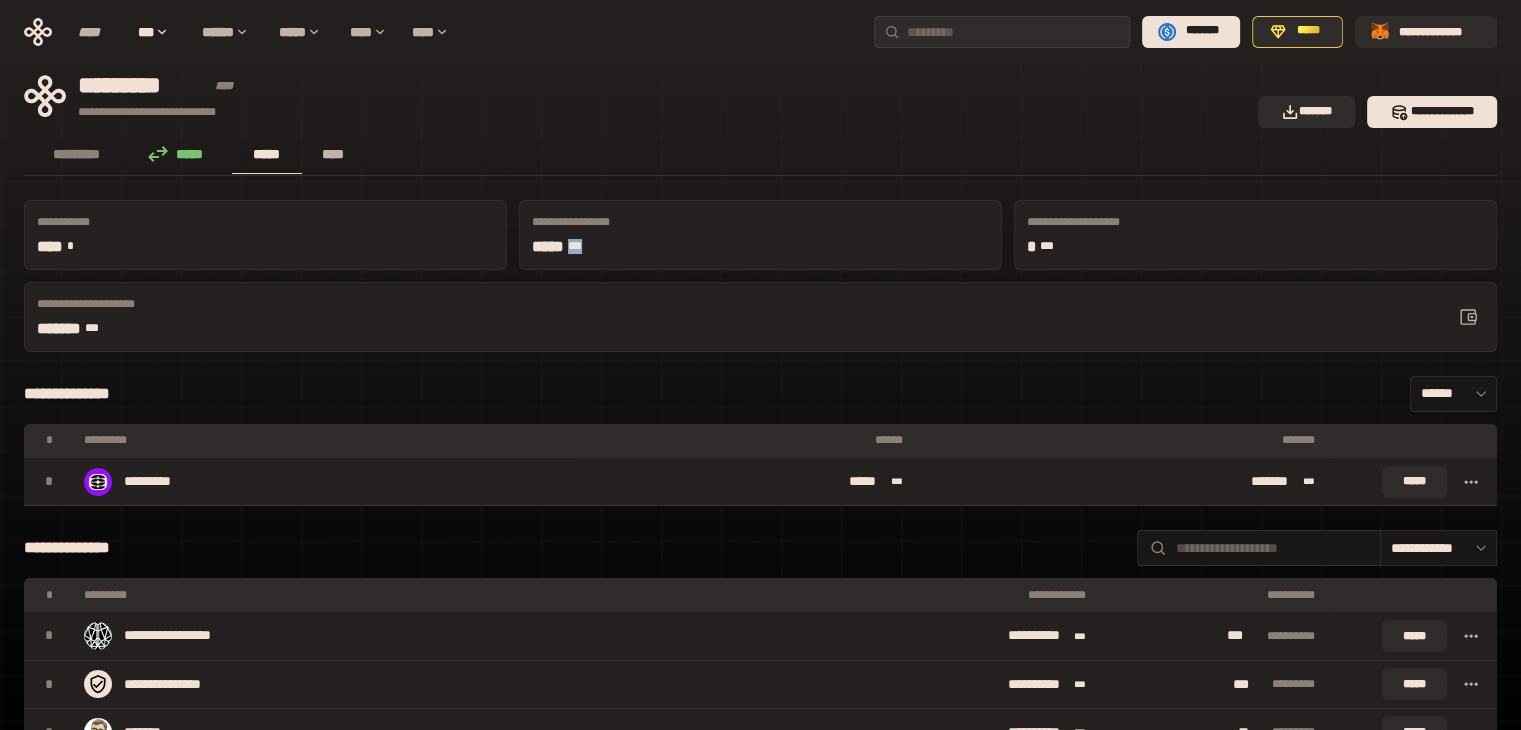 click on "****" at bounding box center [333, 154] 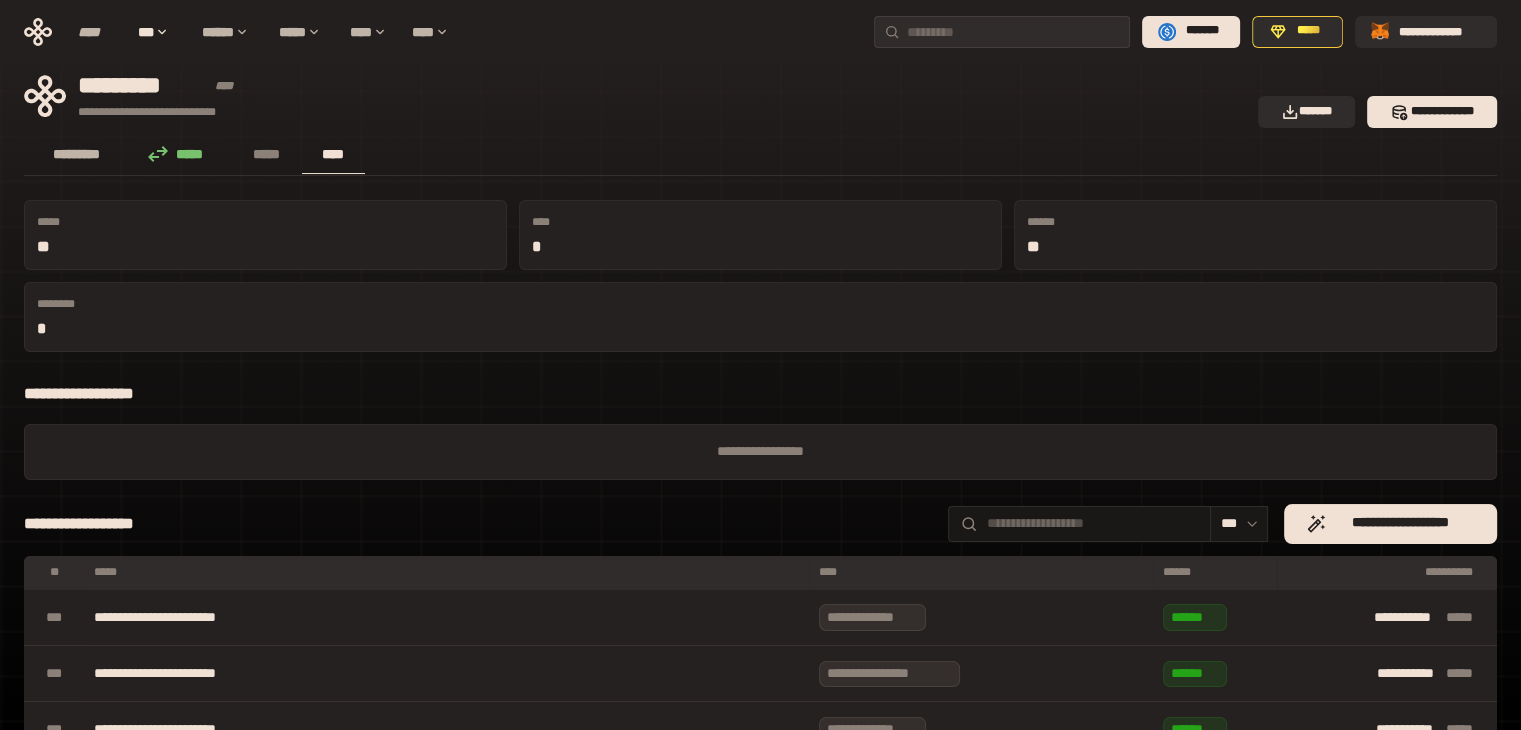 click on "*********" at bounding box center (77, 154) 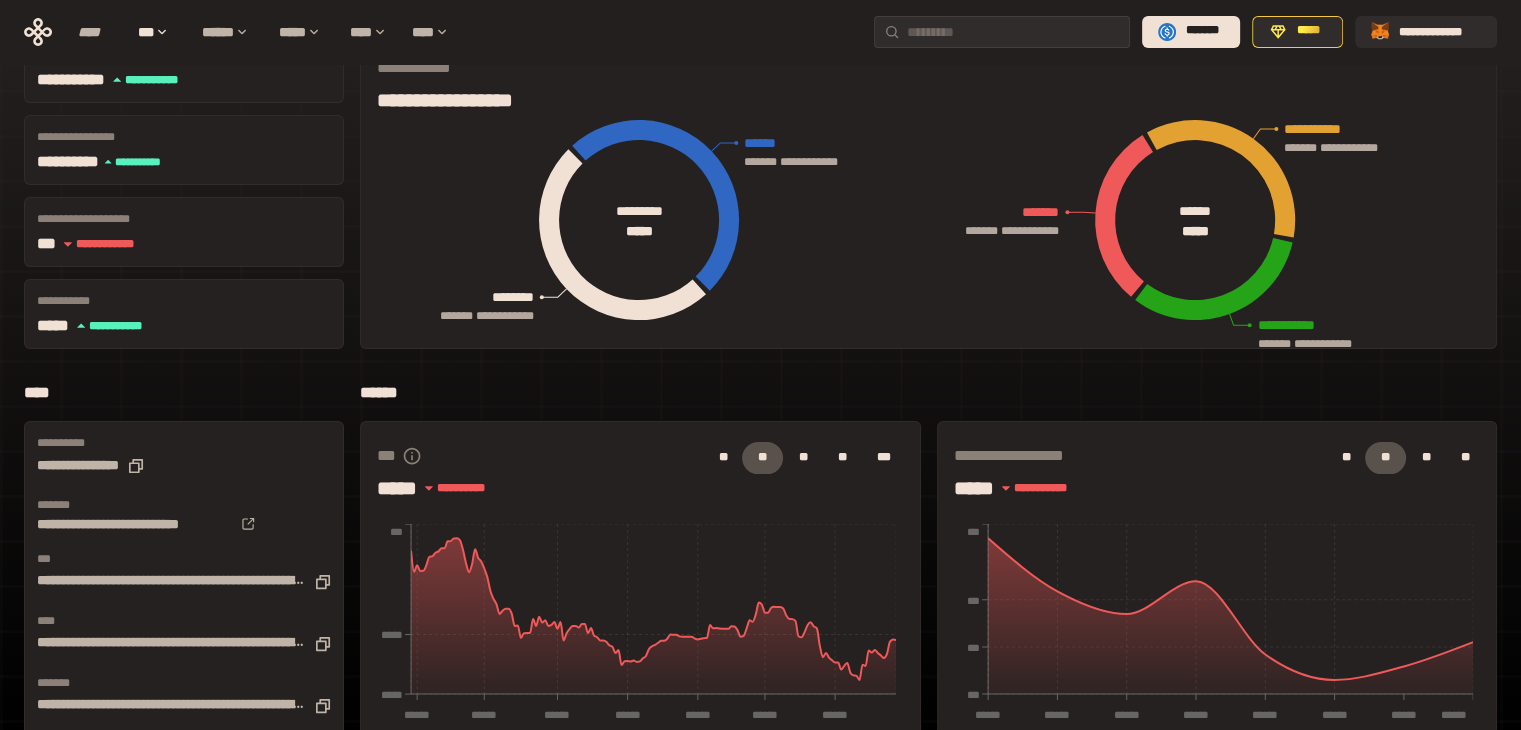 scroll, scrollTop: 0, scrollLeft: 0, axis: both 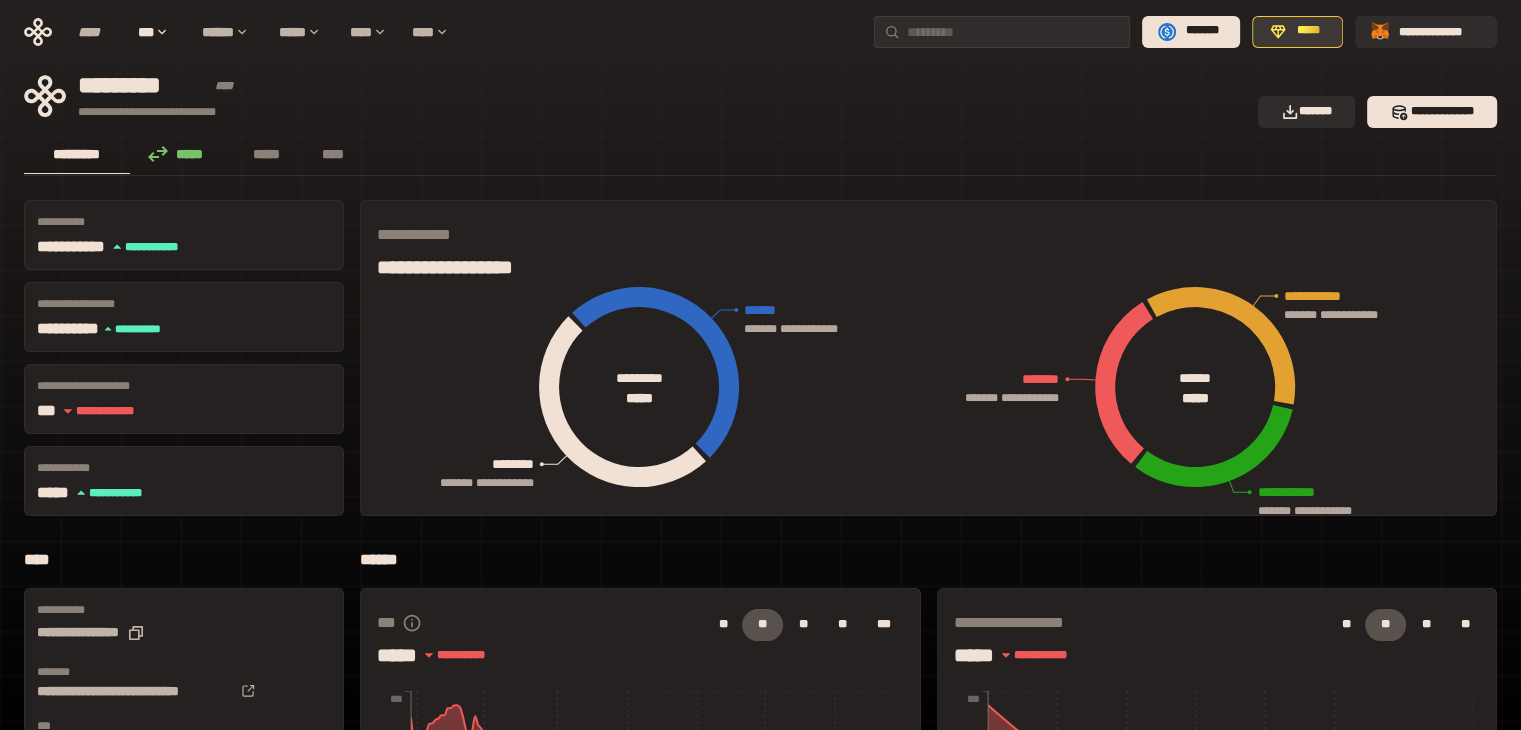 click on "*****" at bounding box center [1308, 31] 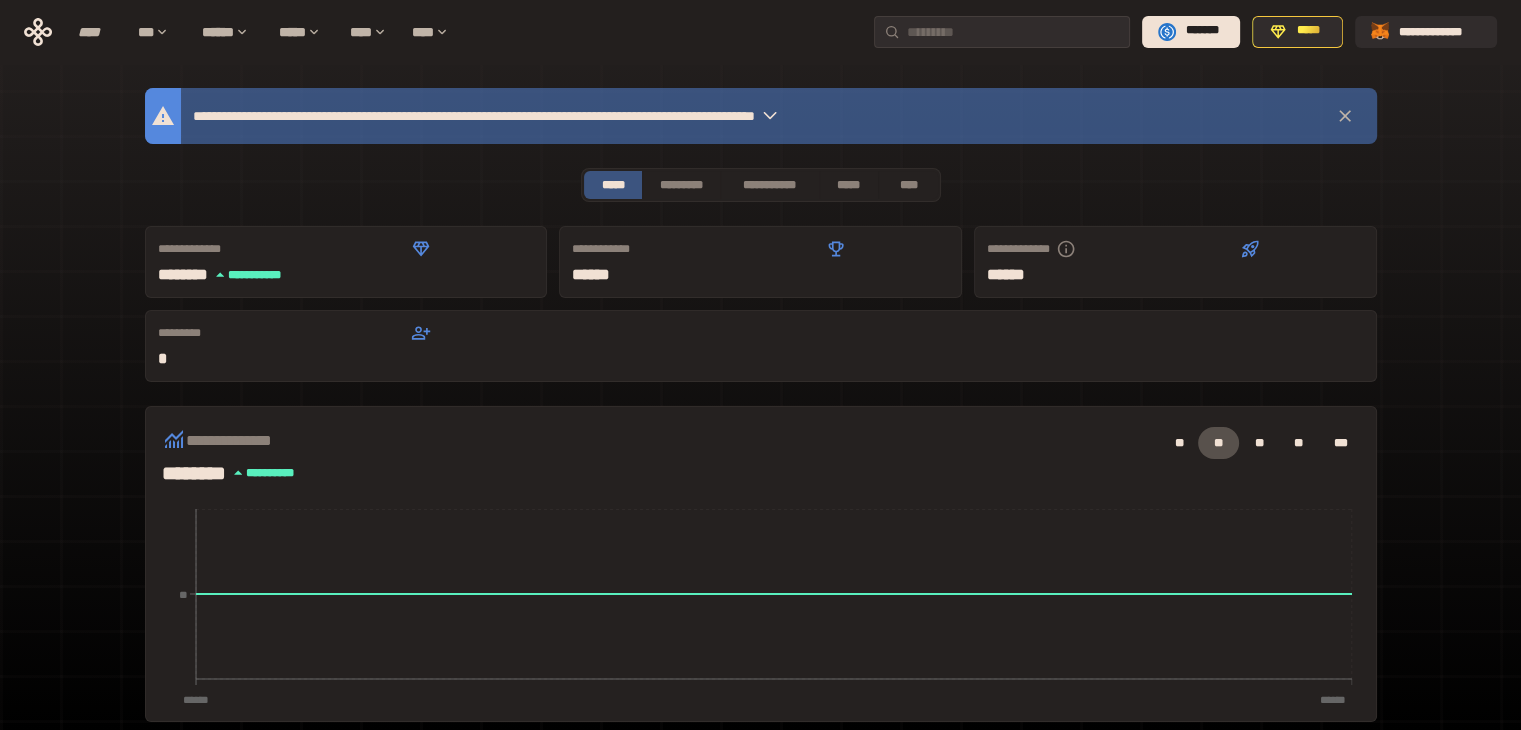 click 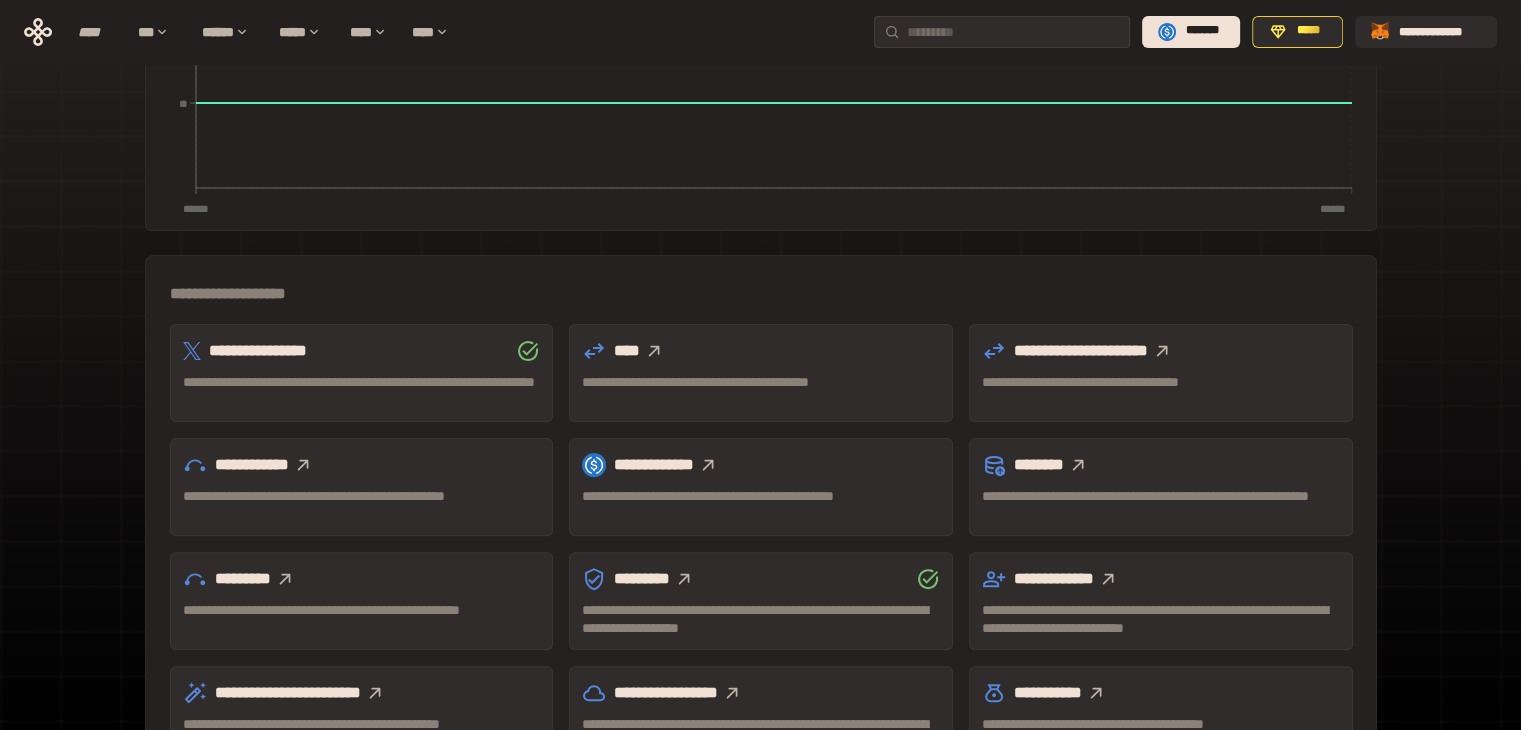 scroll, scrollTop: 555, scrollLeft: 0, axis: vertical 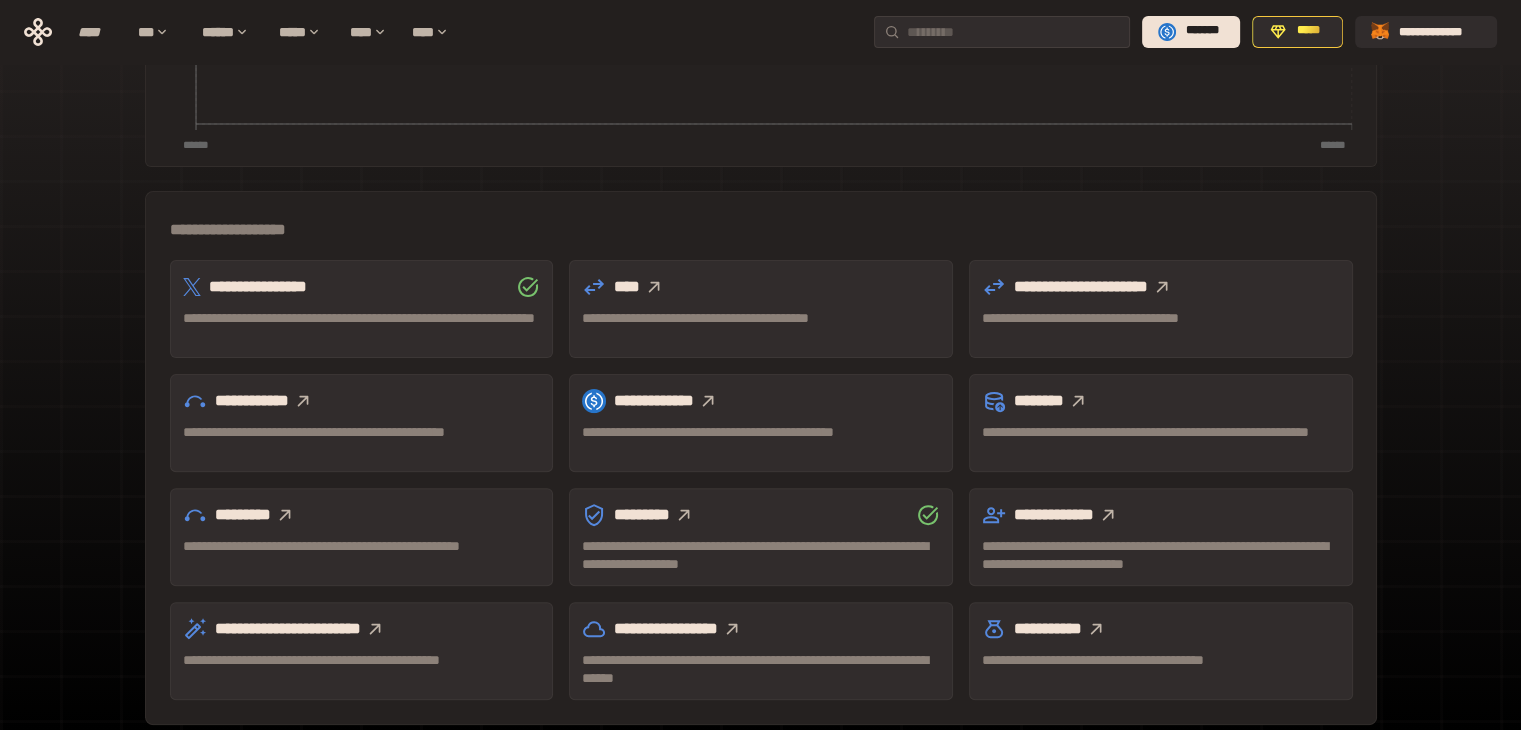 click 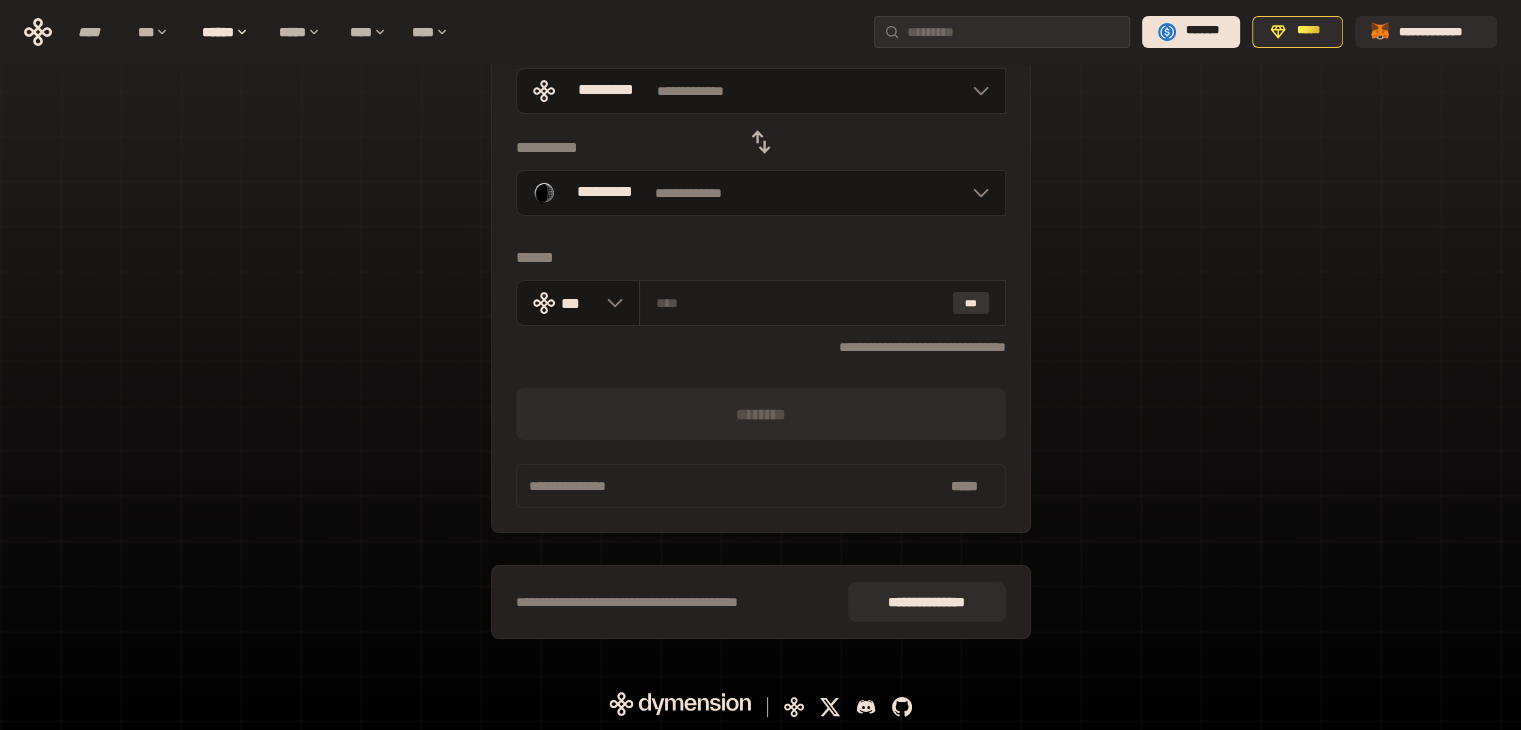 click on "***" at bounding box center [971, 303] 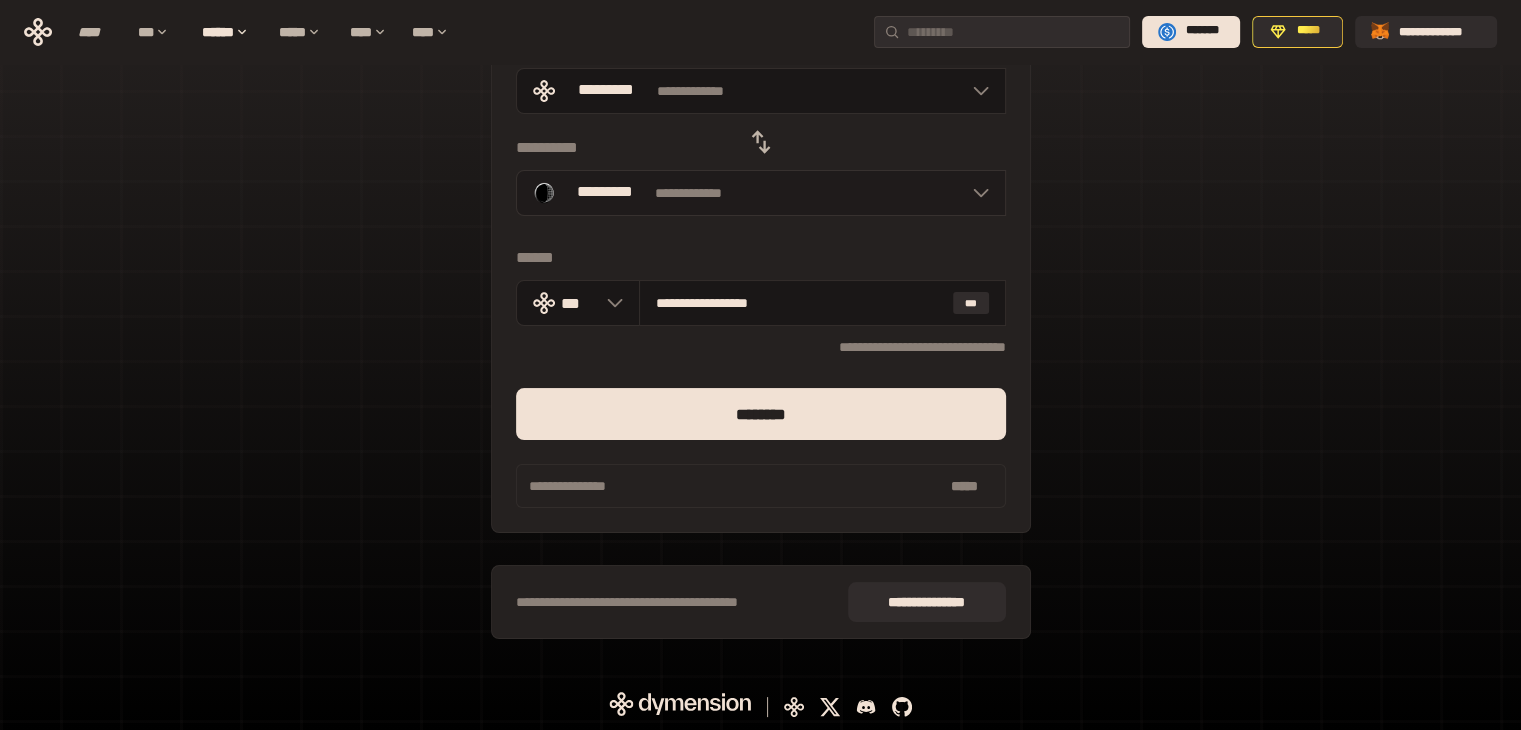 click on "[FIRST] [LAST]" at bounding box center [761, 193] 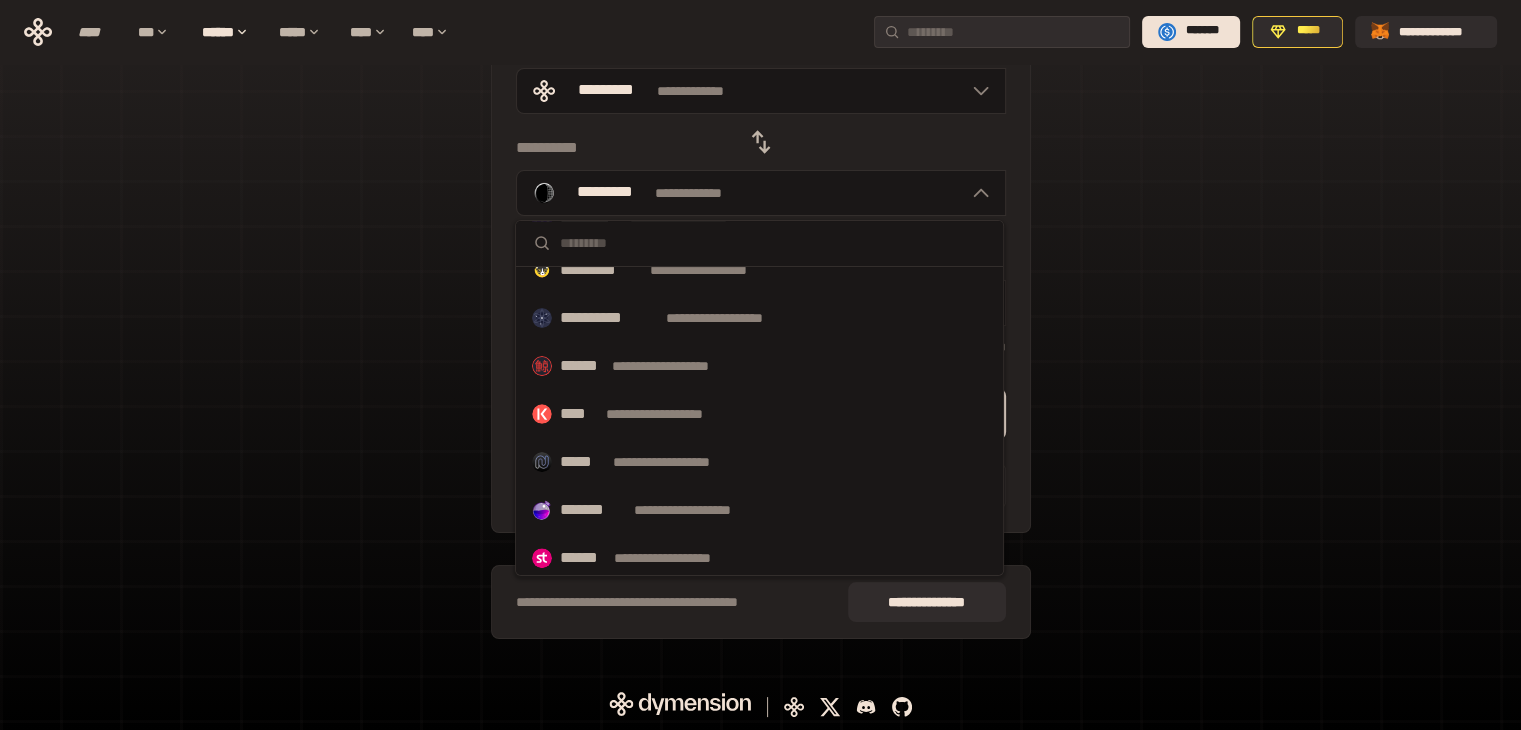 scroll, scrollTop: 651, scrollLeft: 0, axis: vertical 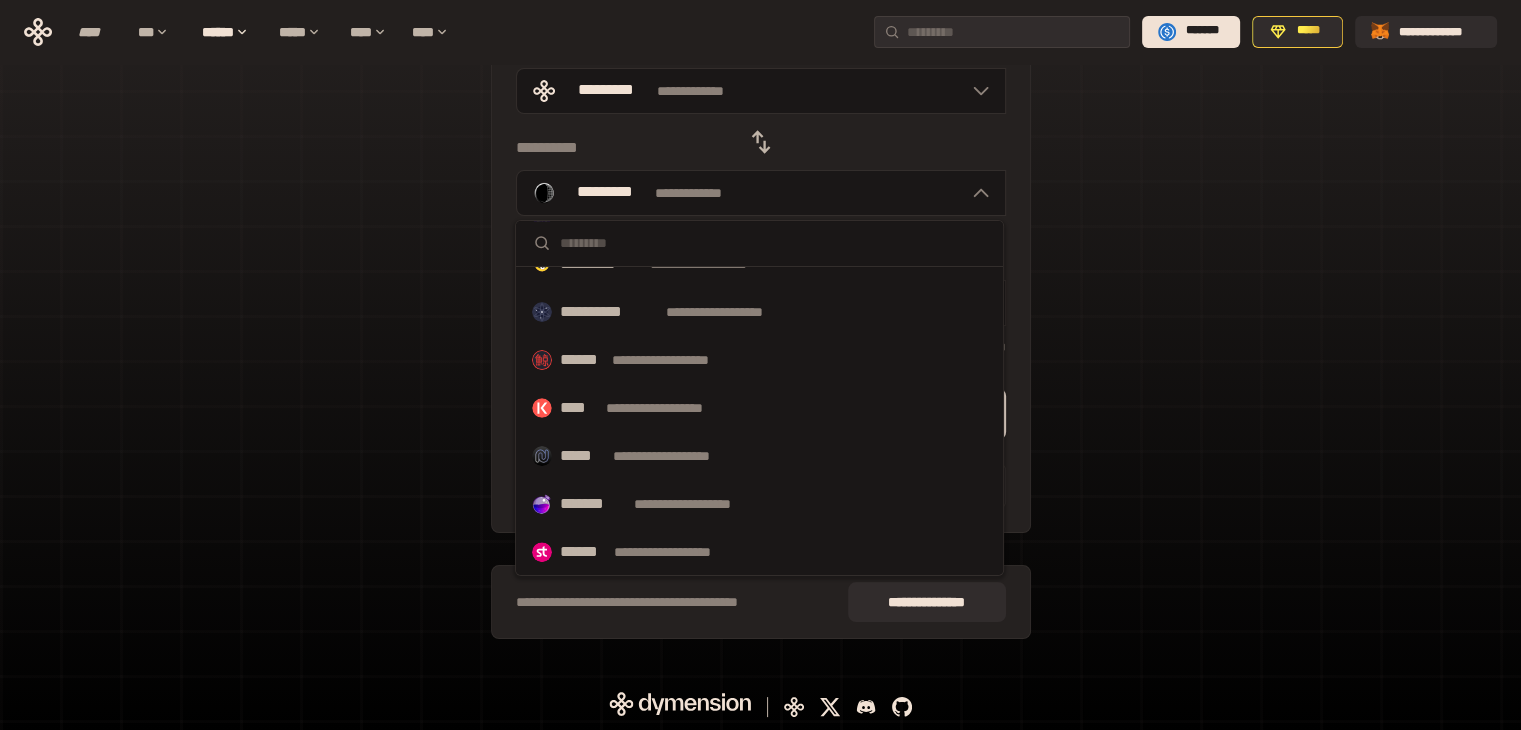 click on "**********" at bounding box center [701, 504] 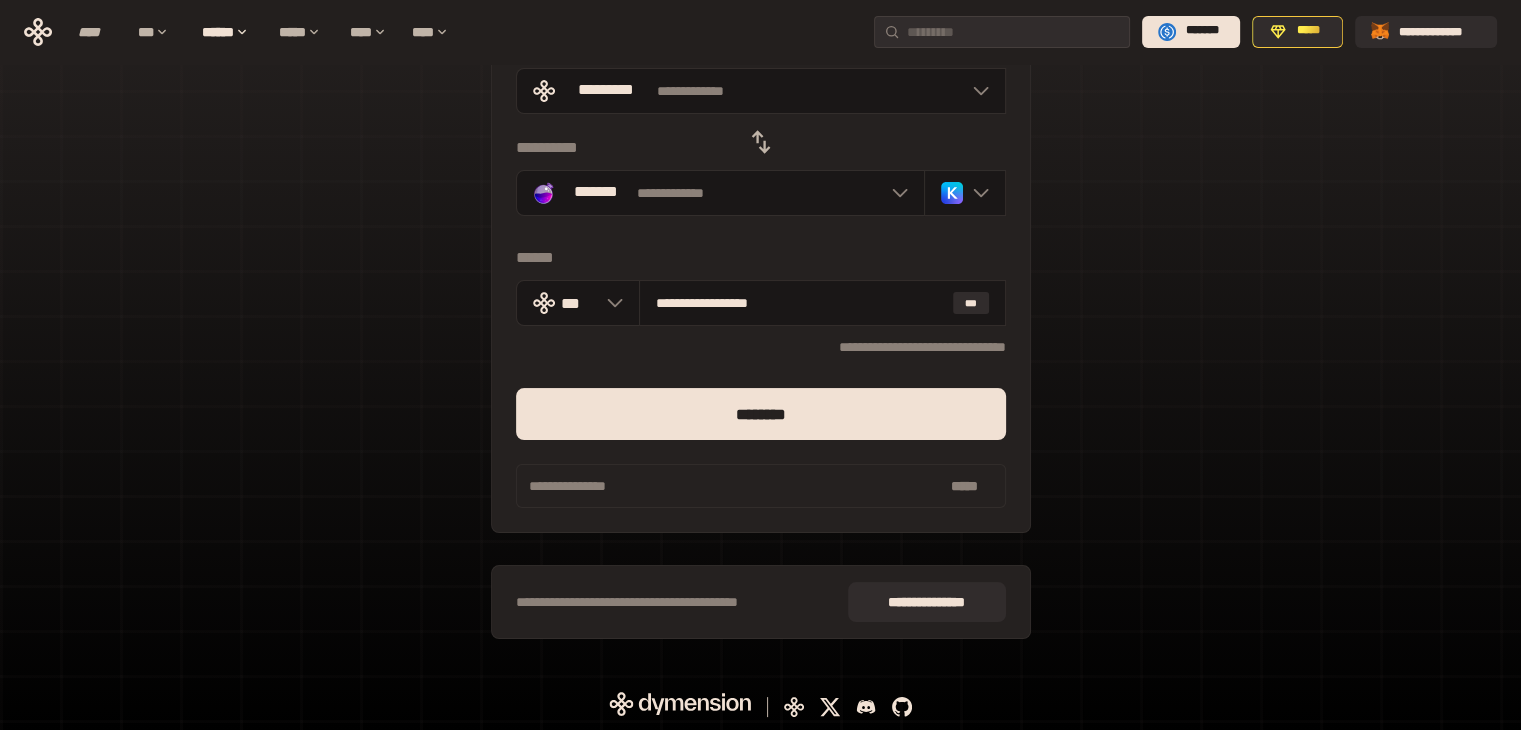 click on "[NUMBER] [STREET], [CITY], [STATE] [ZIP], [COUNTRY] [PHONE] [EMAIL] [WEBSITE] [COMPANY] [PRODUCT] [DATE] [TIME] [PERSON] [DOCUMENT_ID] [CREDIT_CARD] [ADDRESS] [LOCATION] [NUMBER] [NUMBER] [NUMBER]" at bounding box center [760, 302] 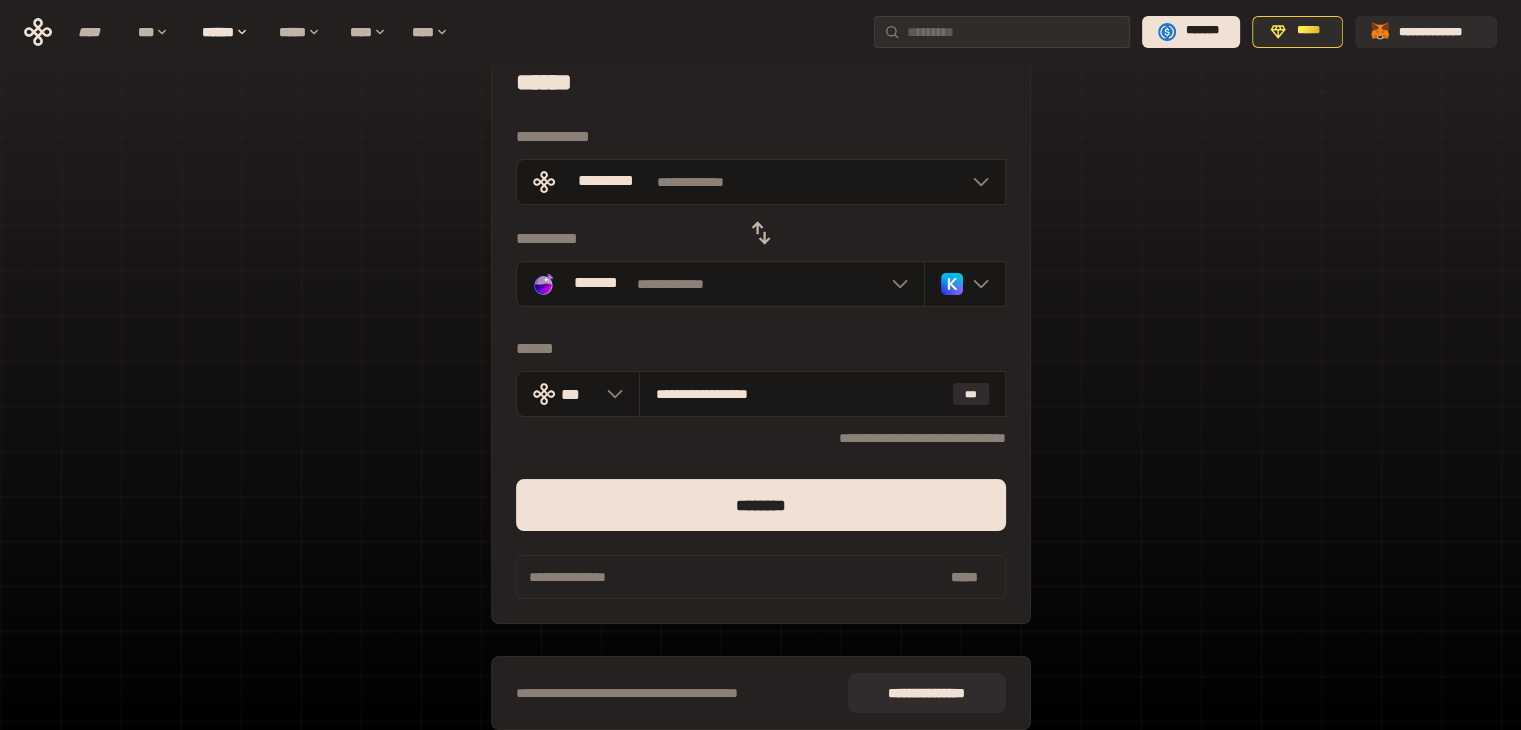 scroll, scrollTop: 0, scrollLeft: 0, axis: both 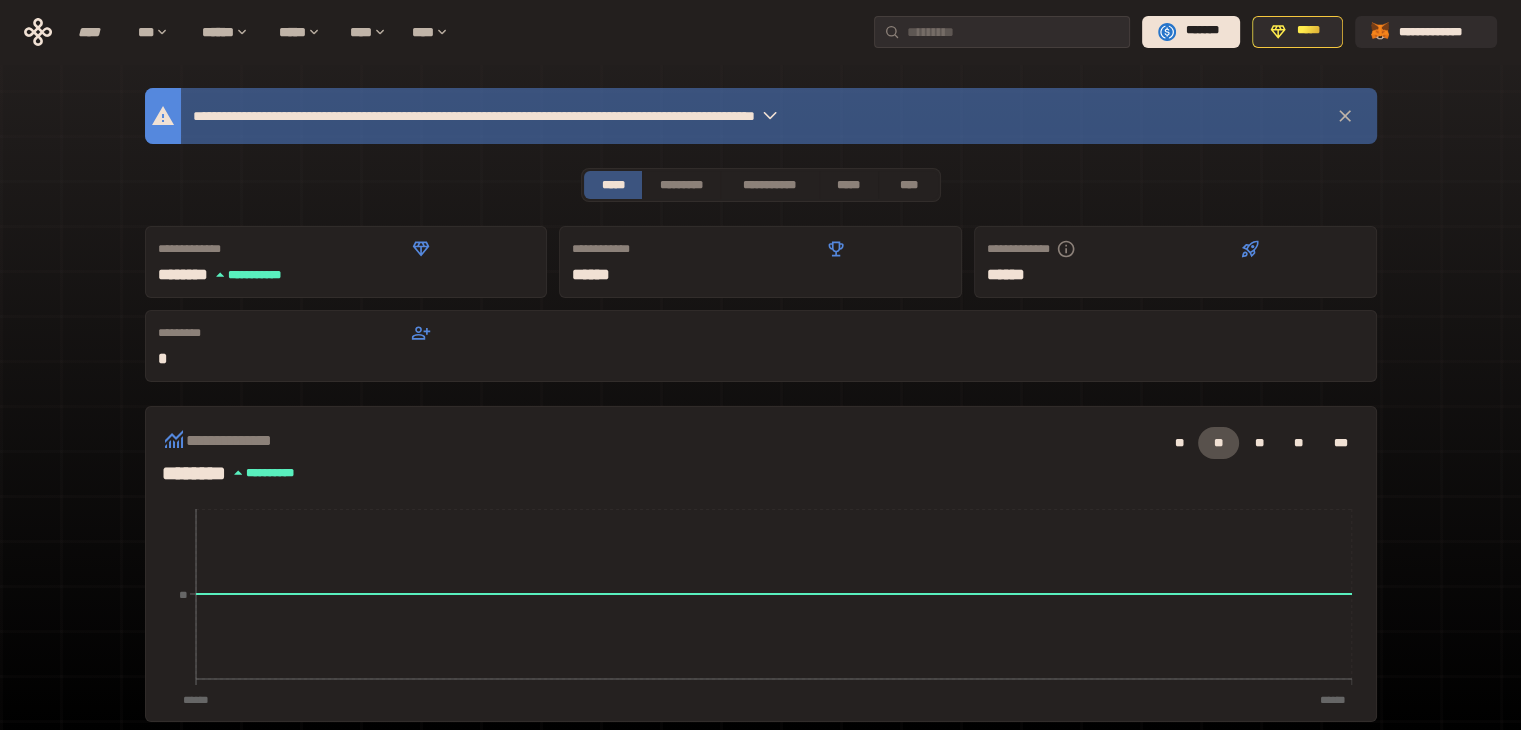click 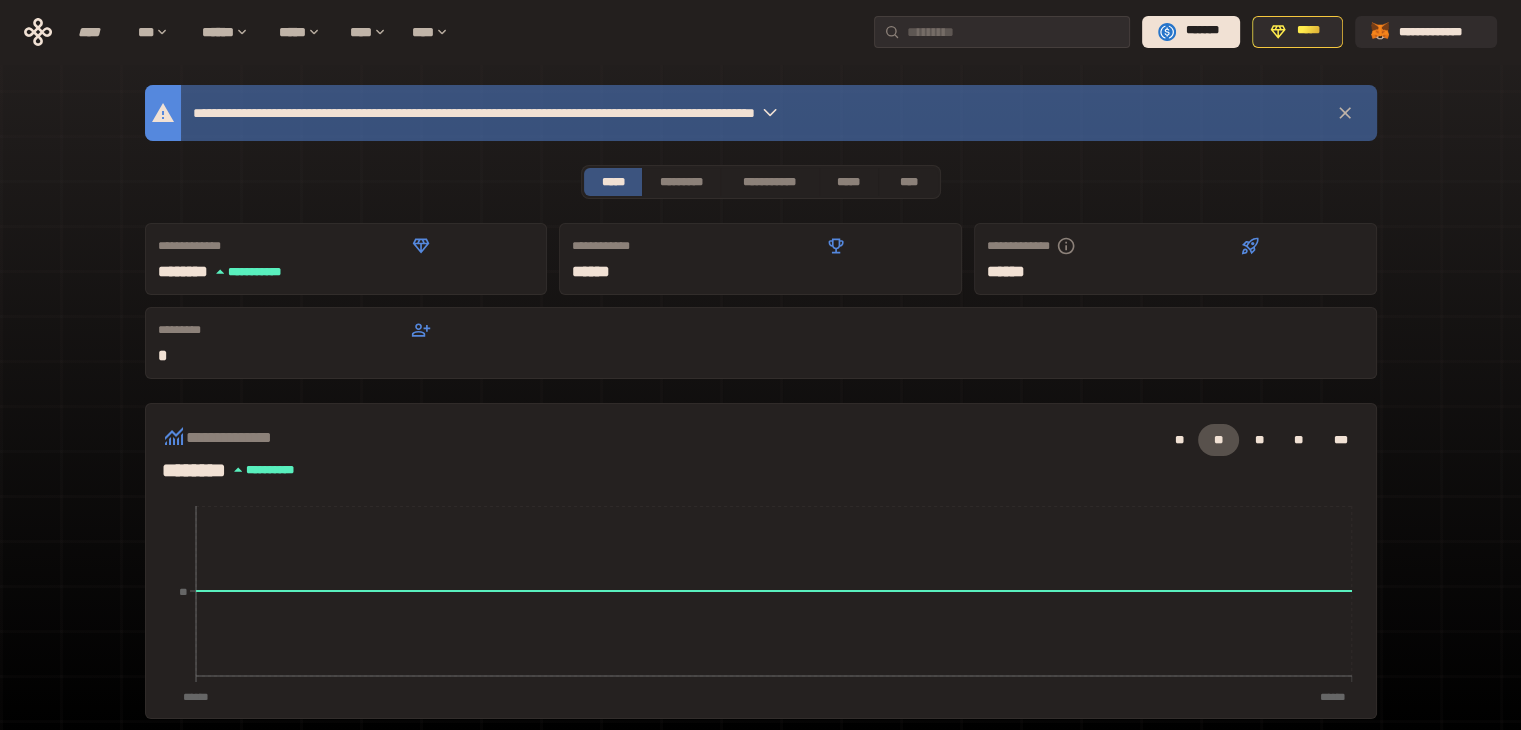 scroll, scrollTop: 0, scrollLeft: 0, axis: both 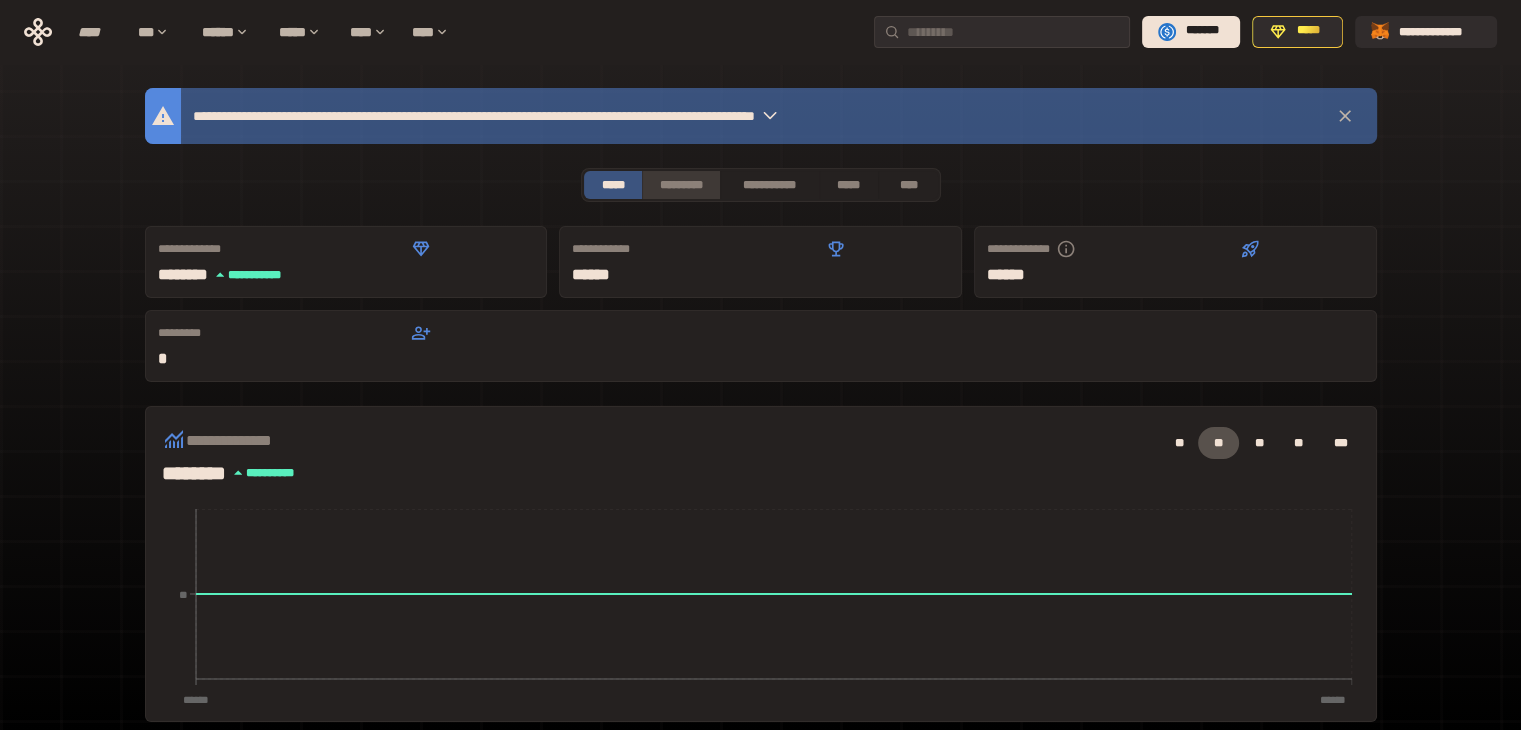 click on "*********" at bounding box center [680, 185] 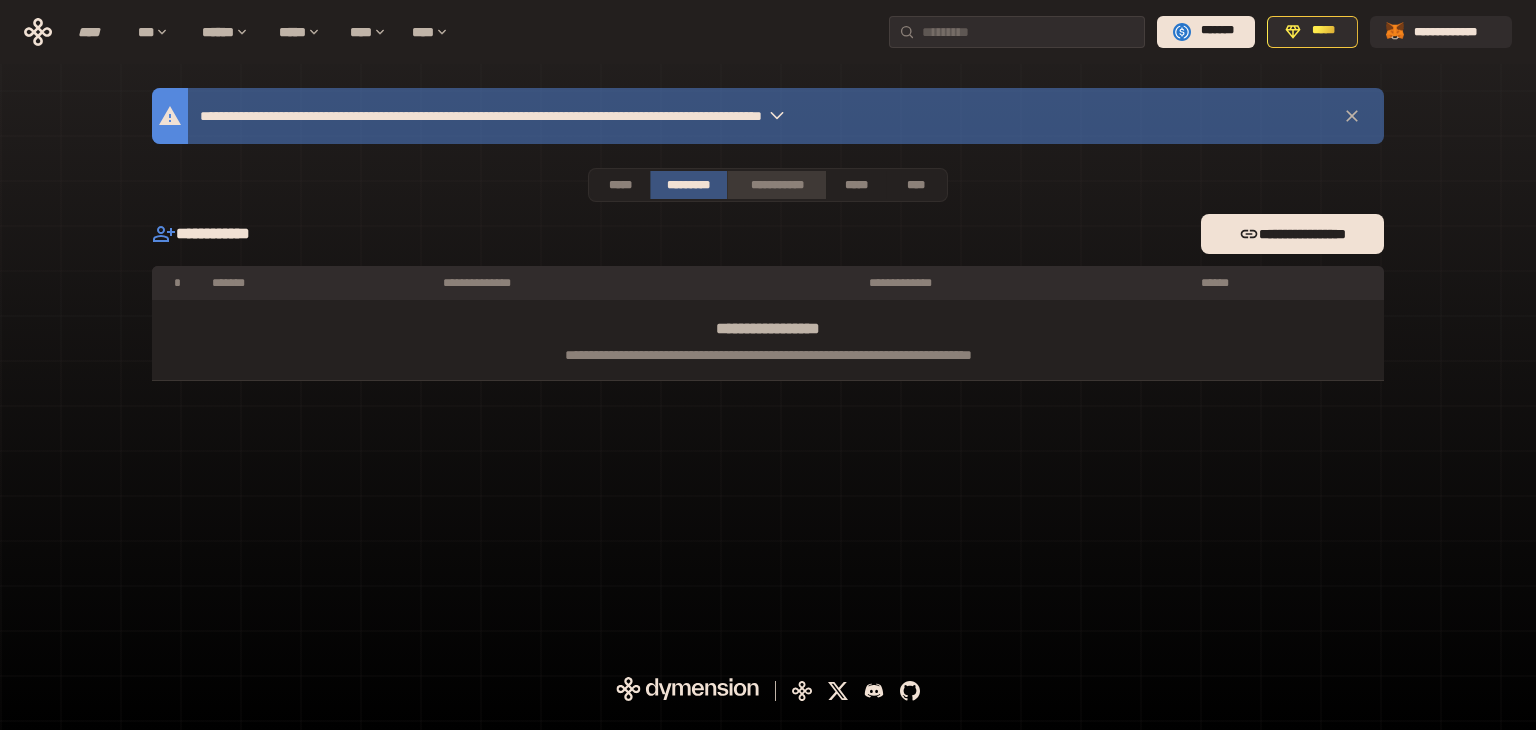 click on "**********" at bounding box center [776, 185] 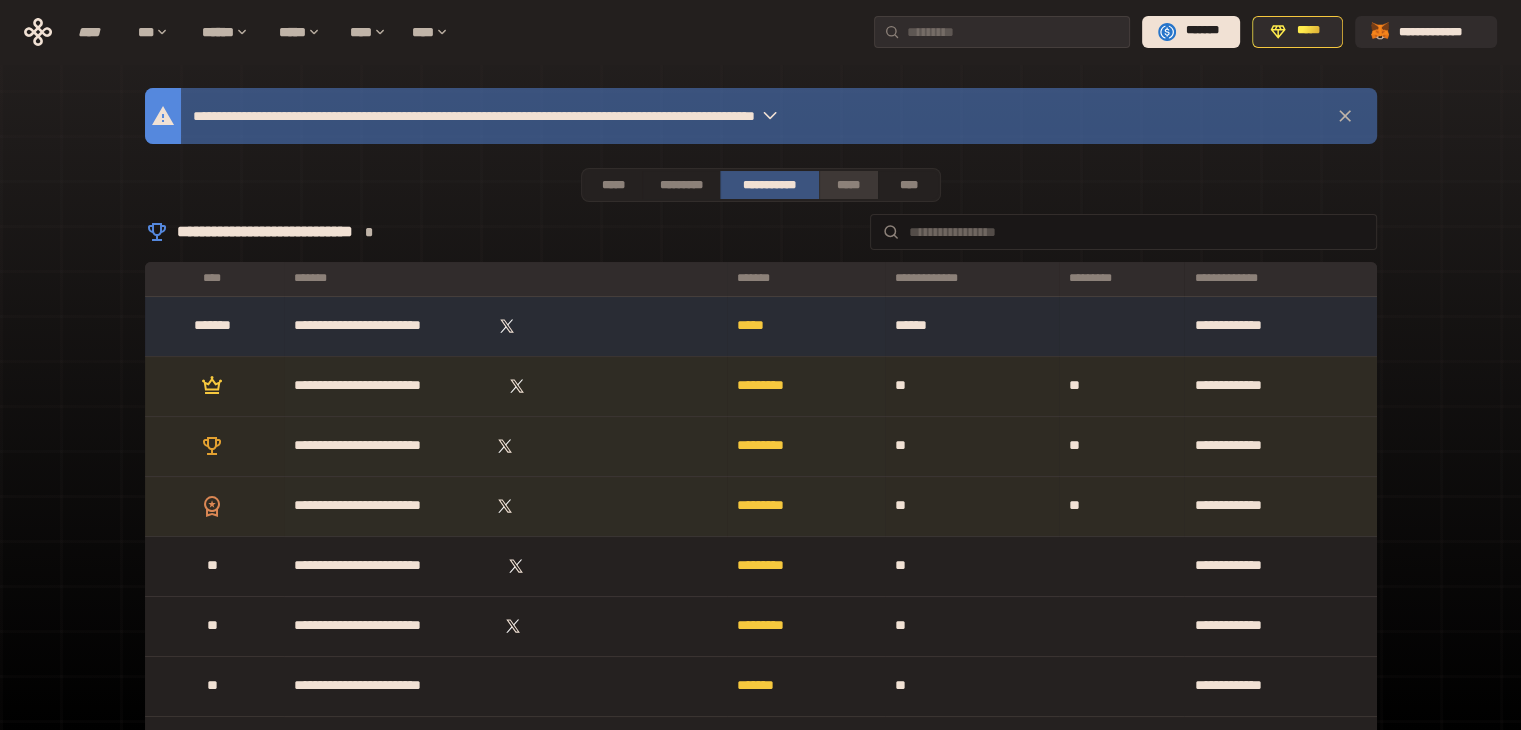 click on "*****" at bounding box center (849, 185) 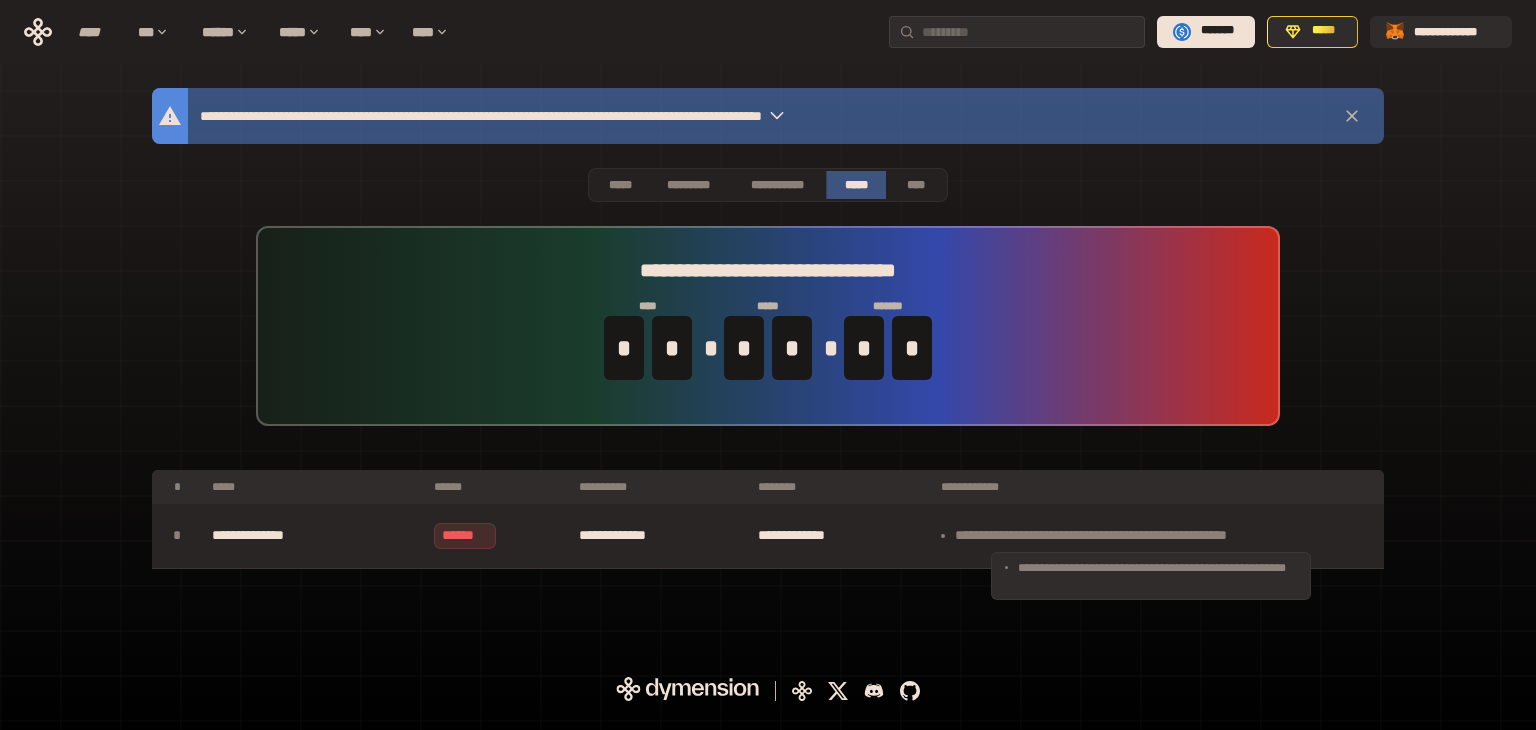 click on "**********" at bounding box center [1157, 536] 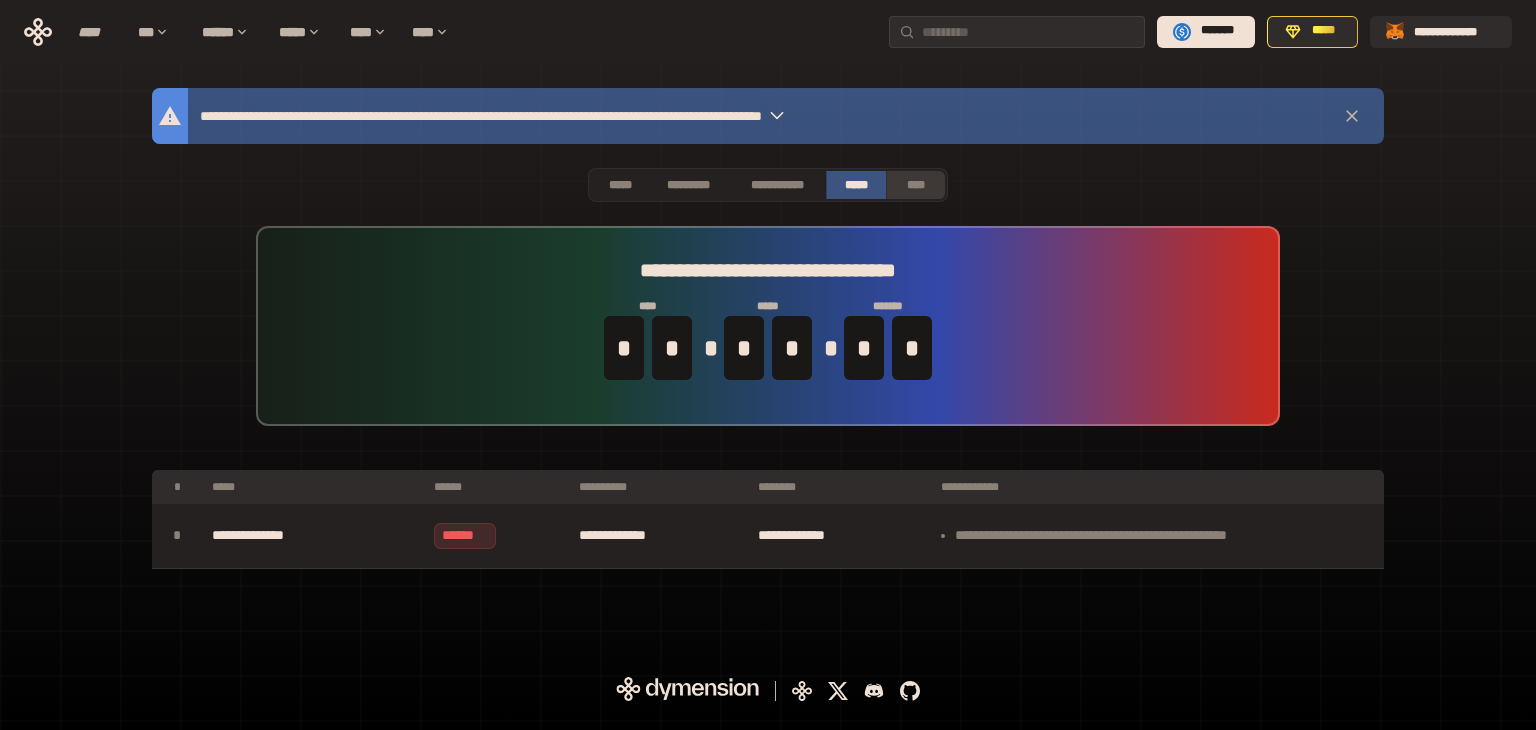 click on "****" at bounding box center (916, 185) 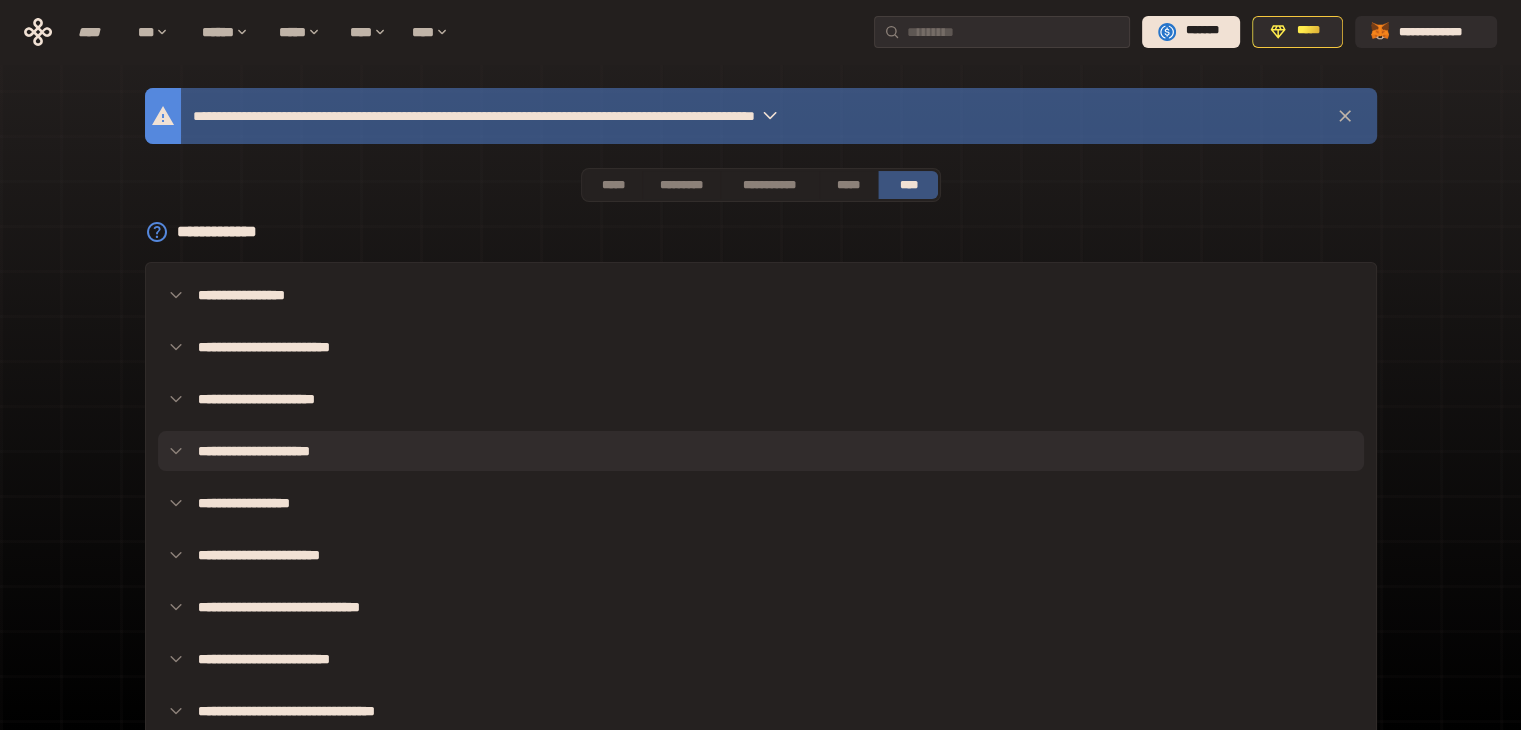 click on "**********" at bounding box center (761, 451) 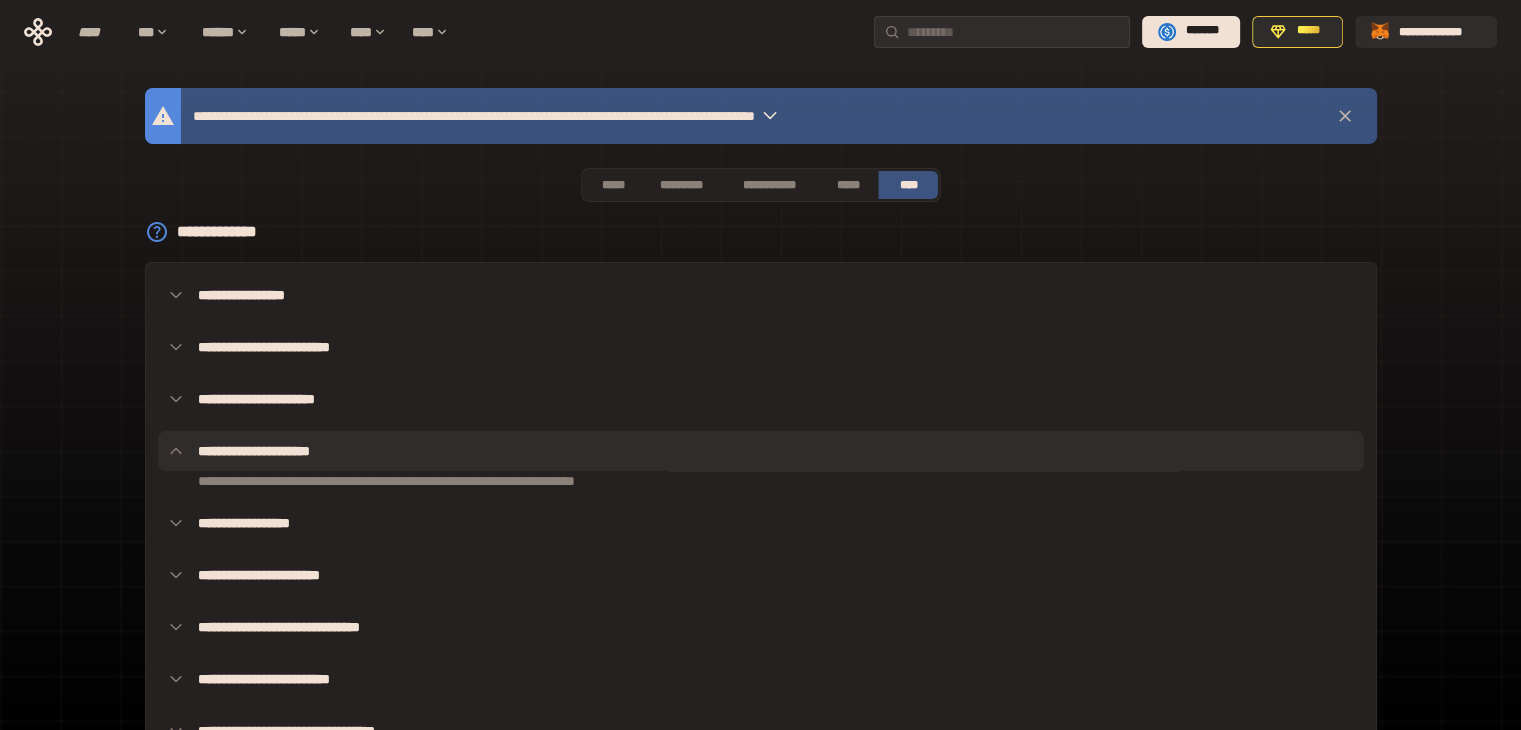 click on "**********" at bounding box center (761, 451) 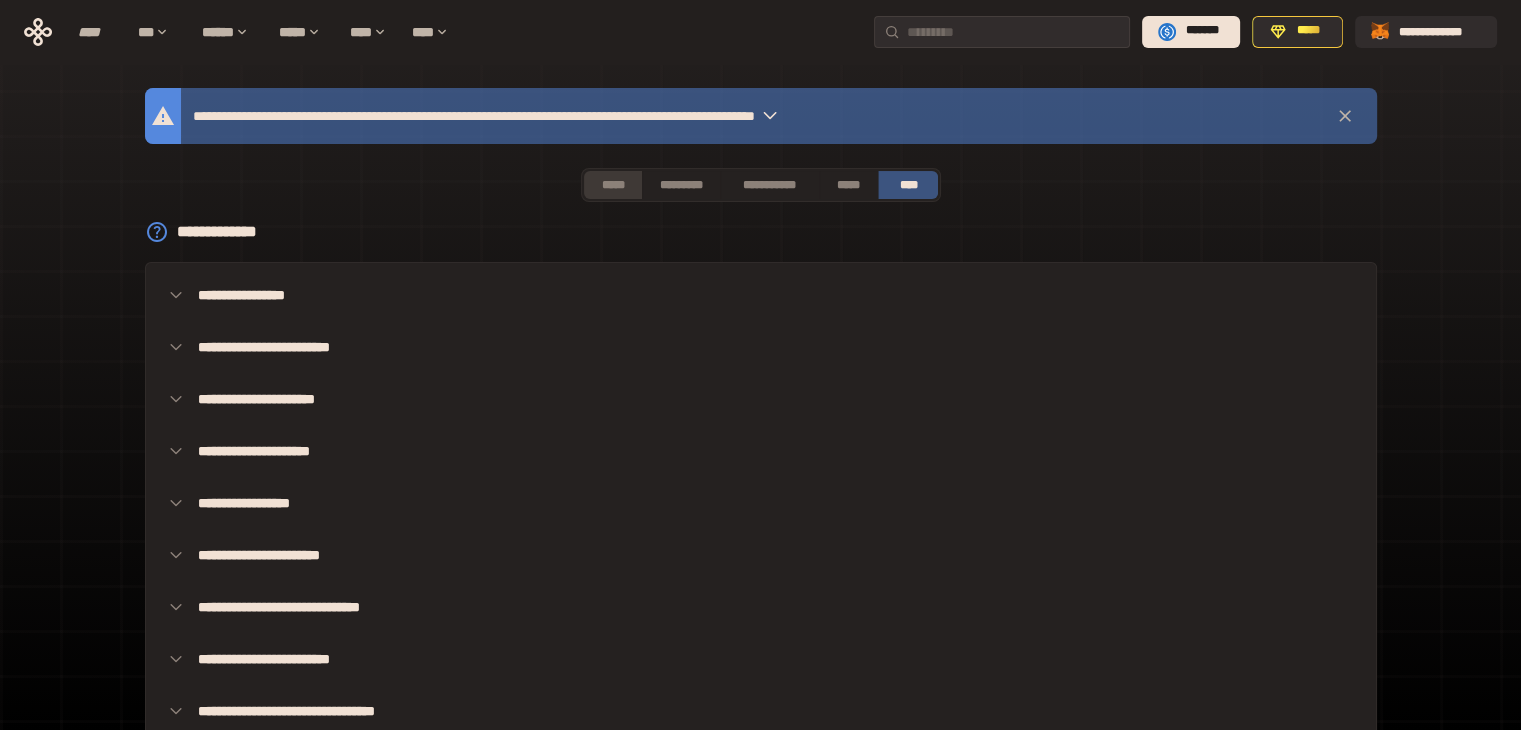 click on "*****" at bounding box center (613, 185) 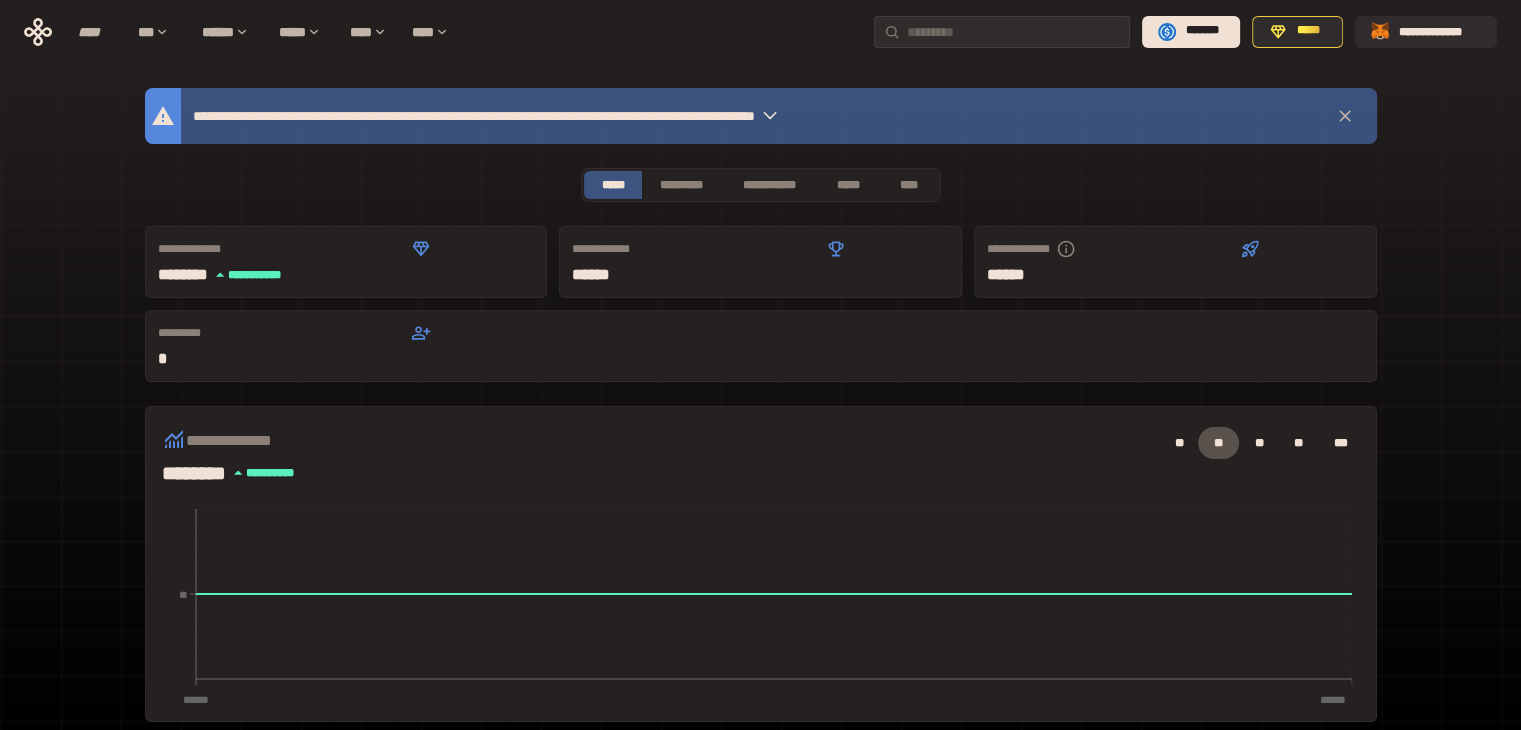 click on "**********" at bounding box center (597, 116) 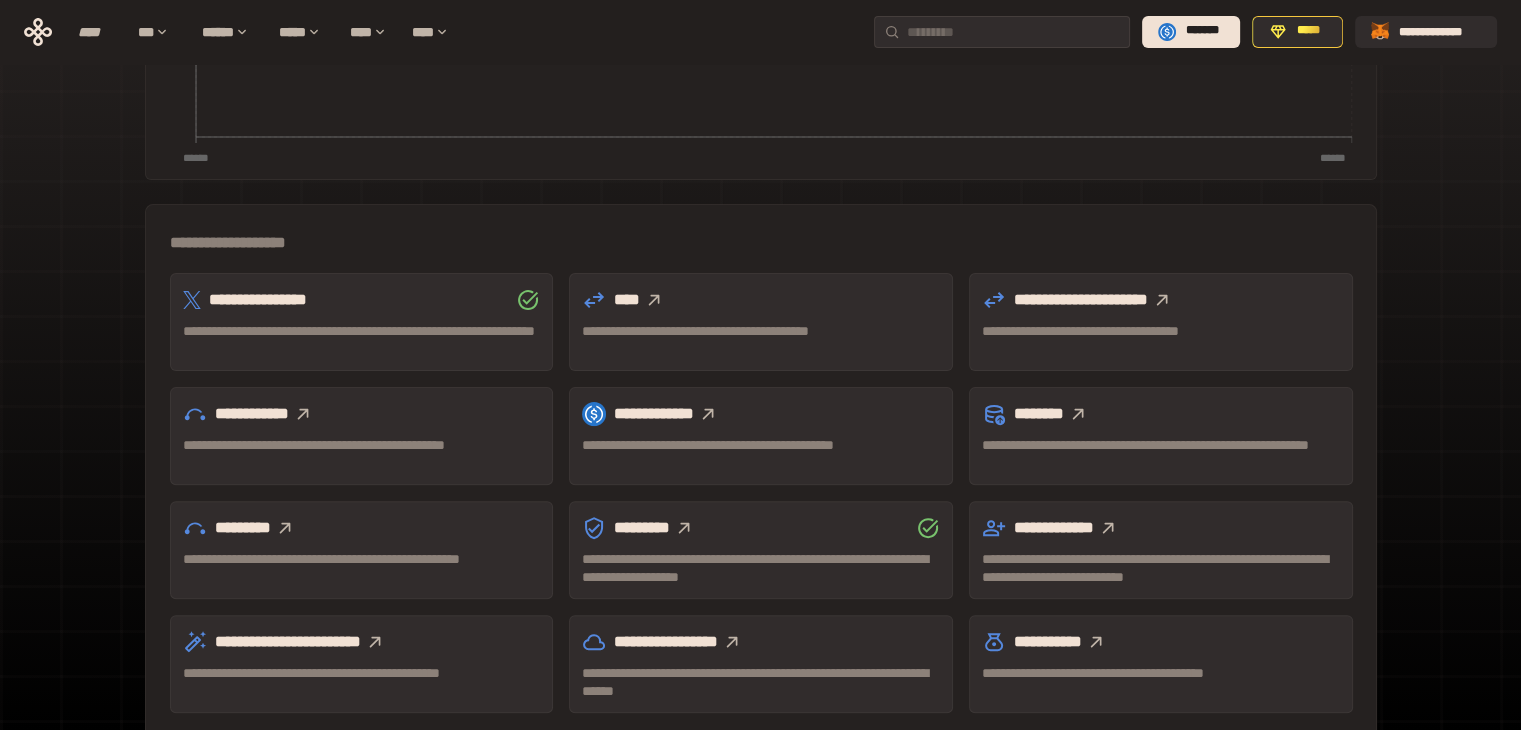 scroll, scrollTop: 555, scrollLeft: 0, axis: vertical 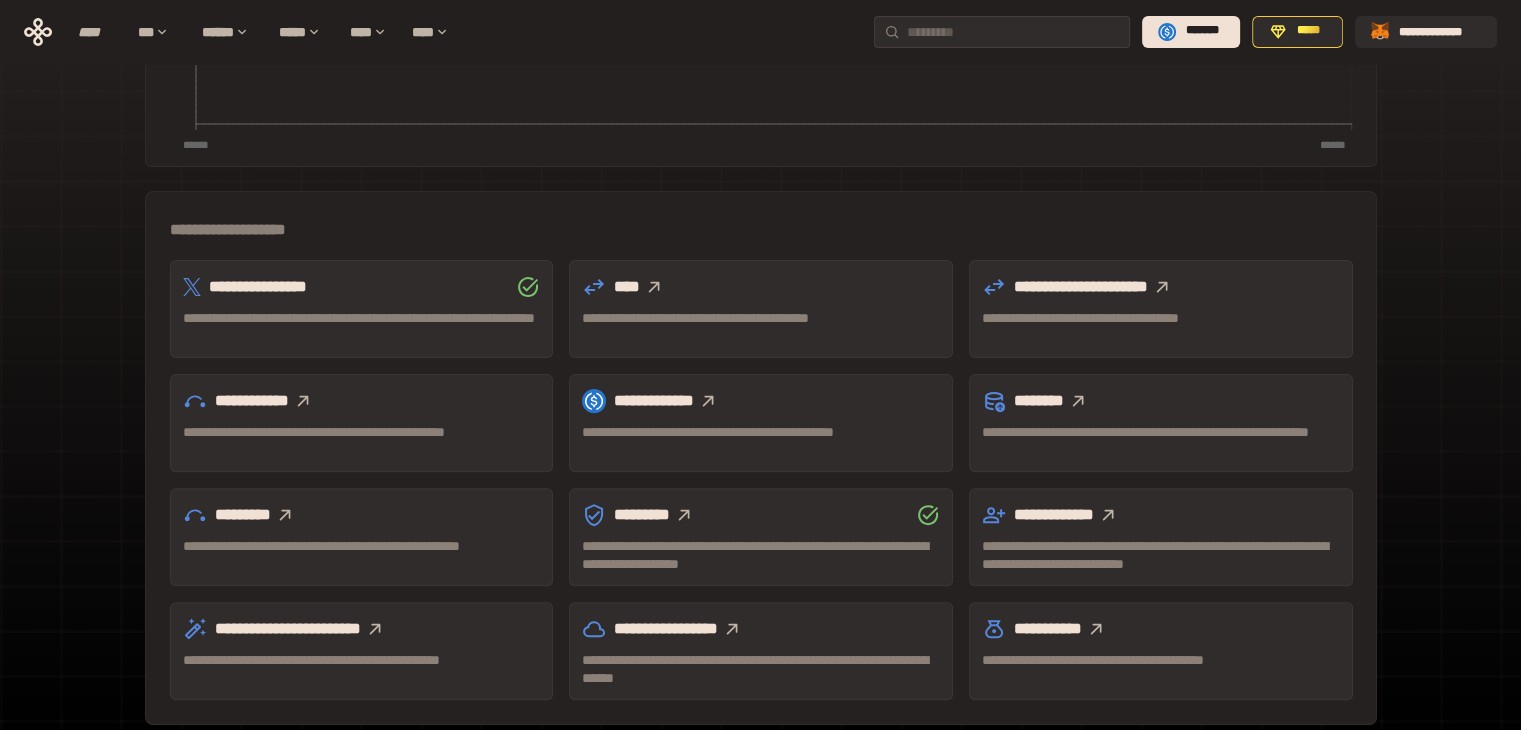 click on "**********" at bounding box center [760, 107] 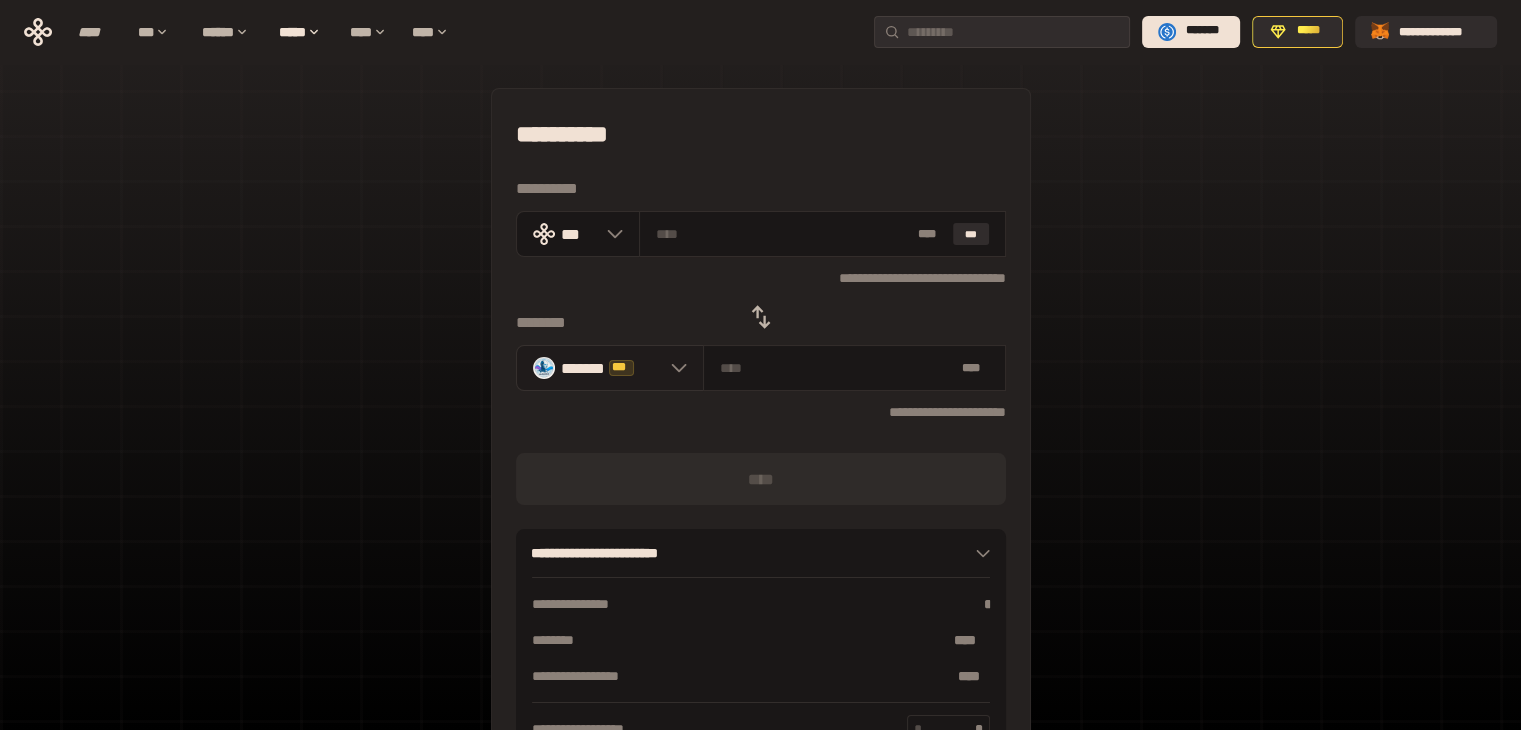 click 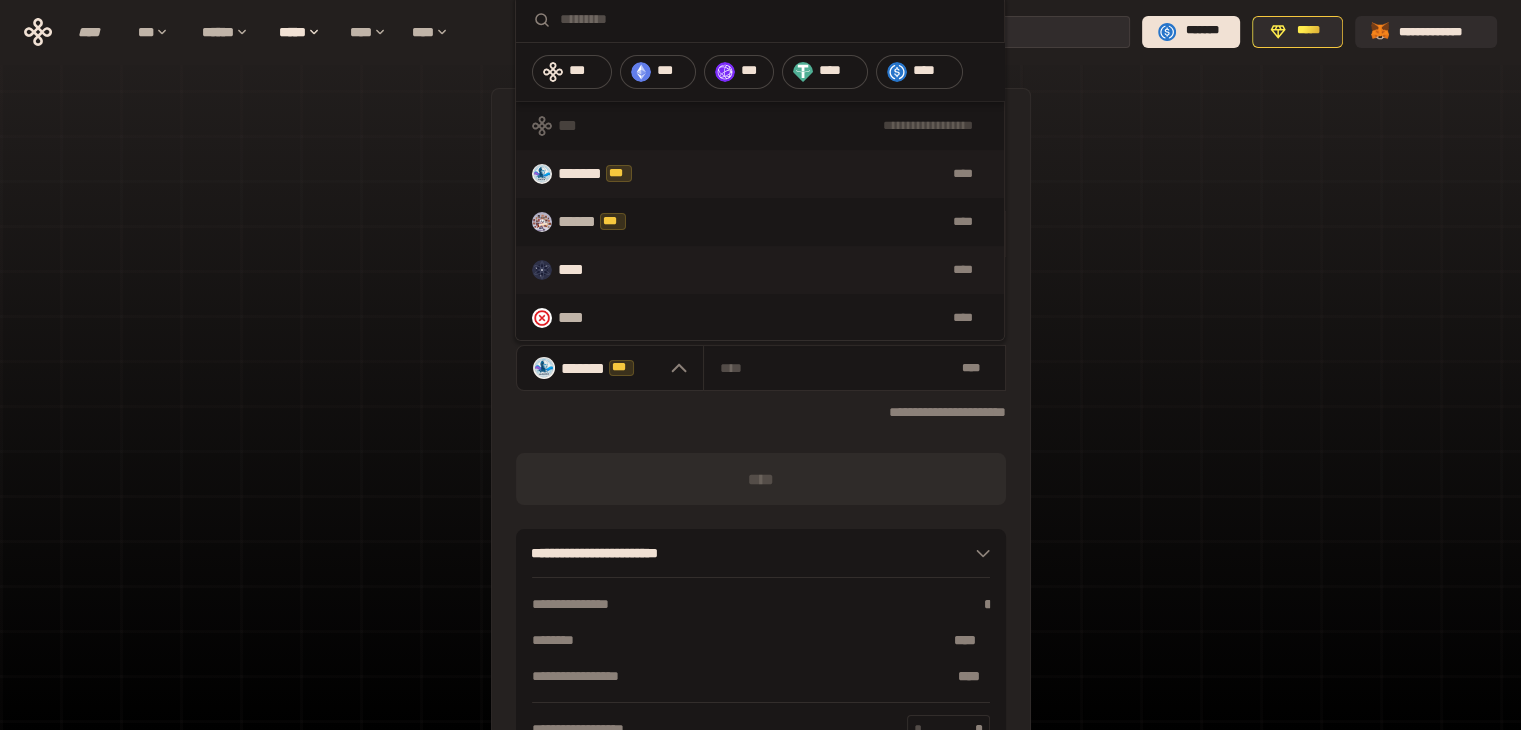 click on "****" at bounding box center (801, 270) 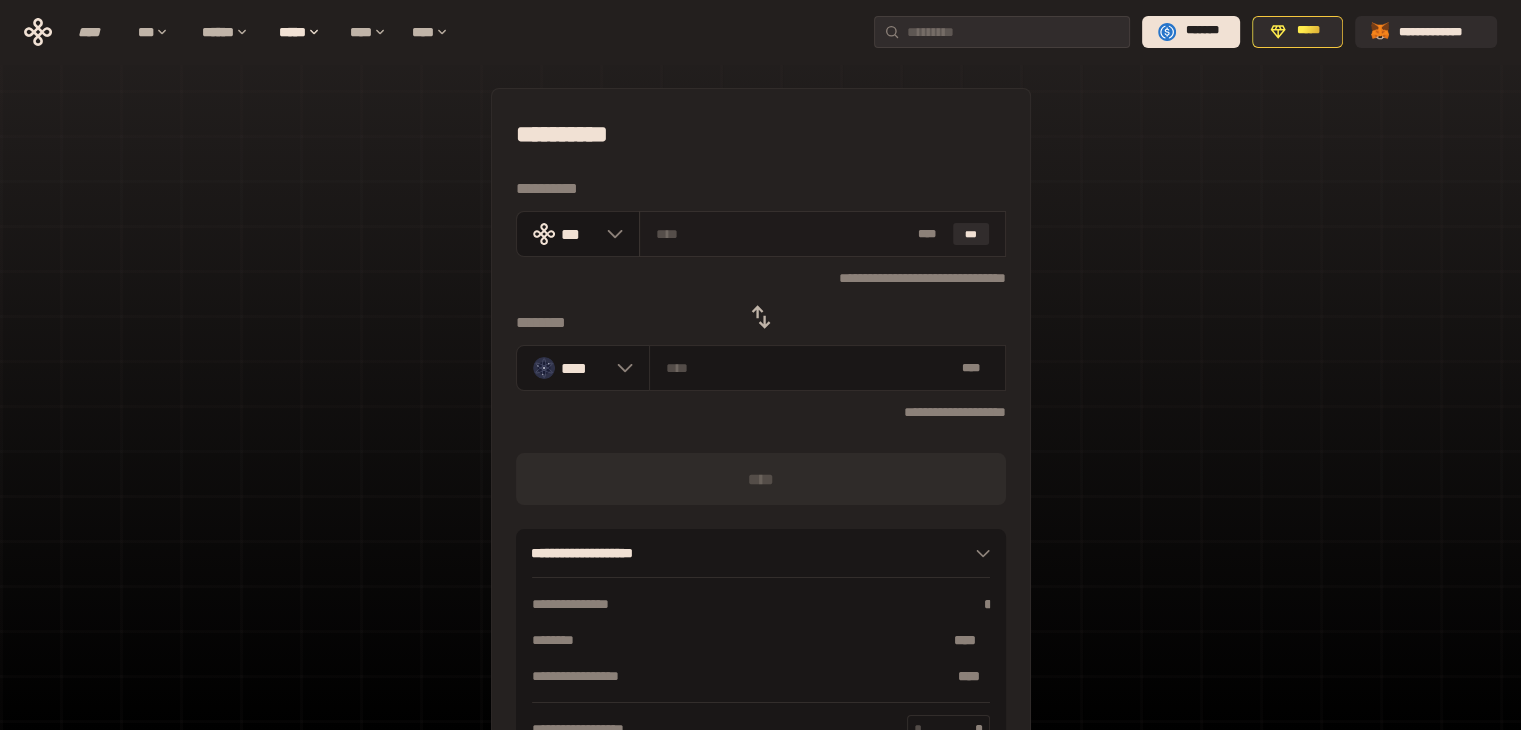 click at bounding box center [783, 234] 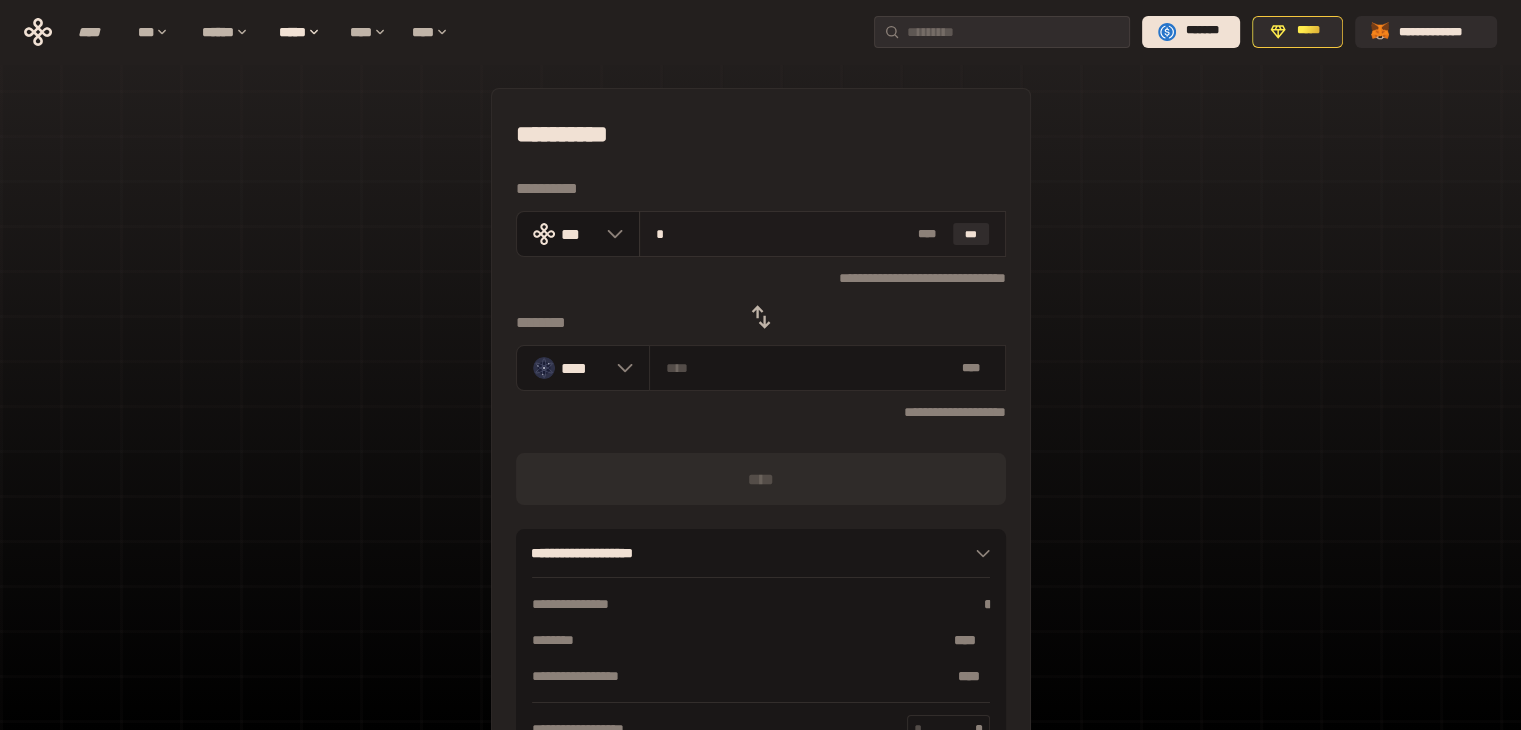 type on "********" 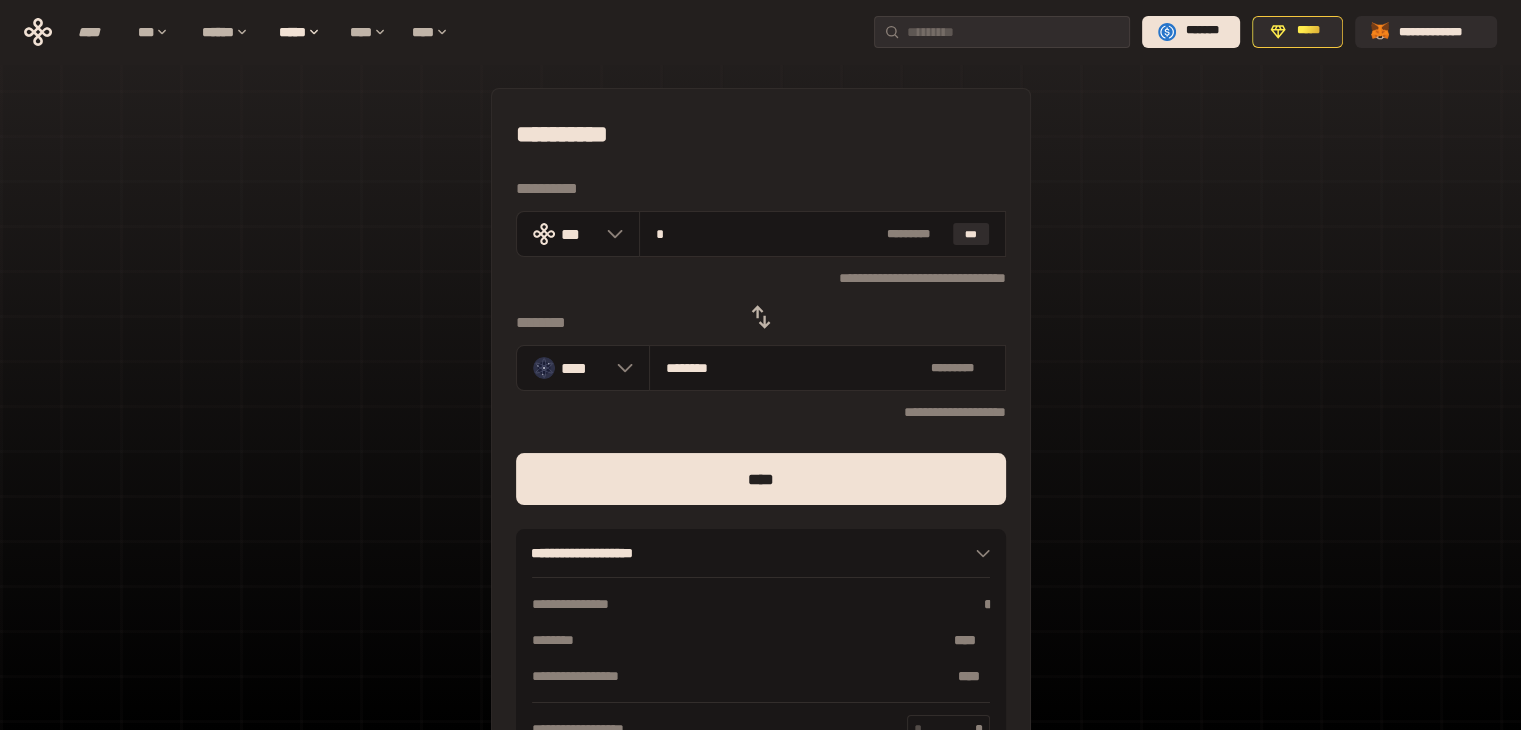 click on "**********" at bounding box center (761, 437) 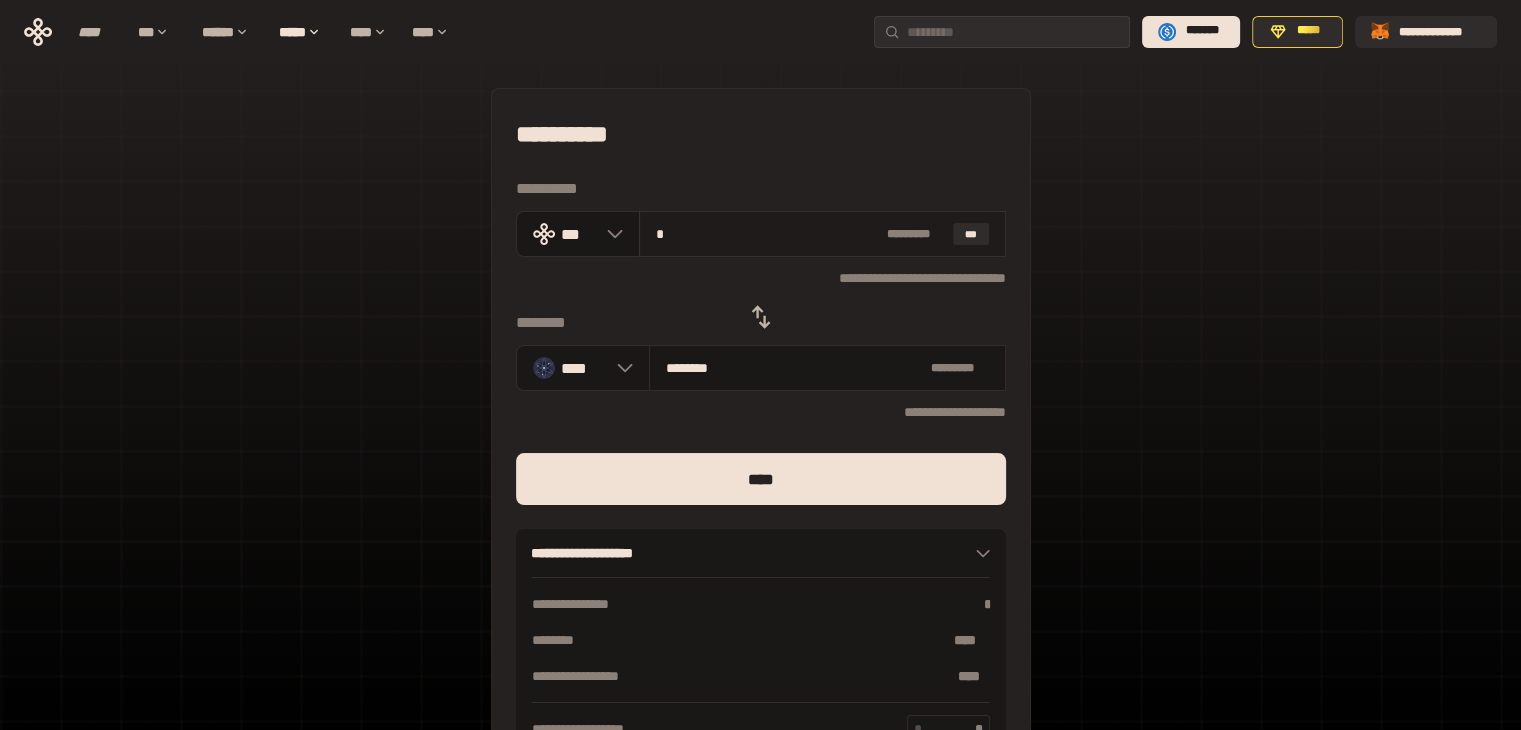 drag, startPoint x: 676, startPoint y: 241, endPoint x: 651, endPoint y: 239, distance: 25.079872 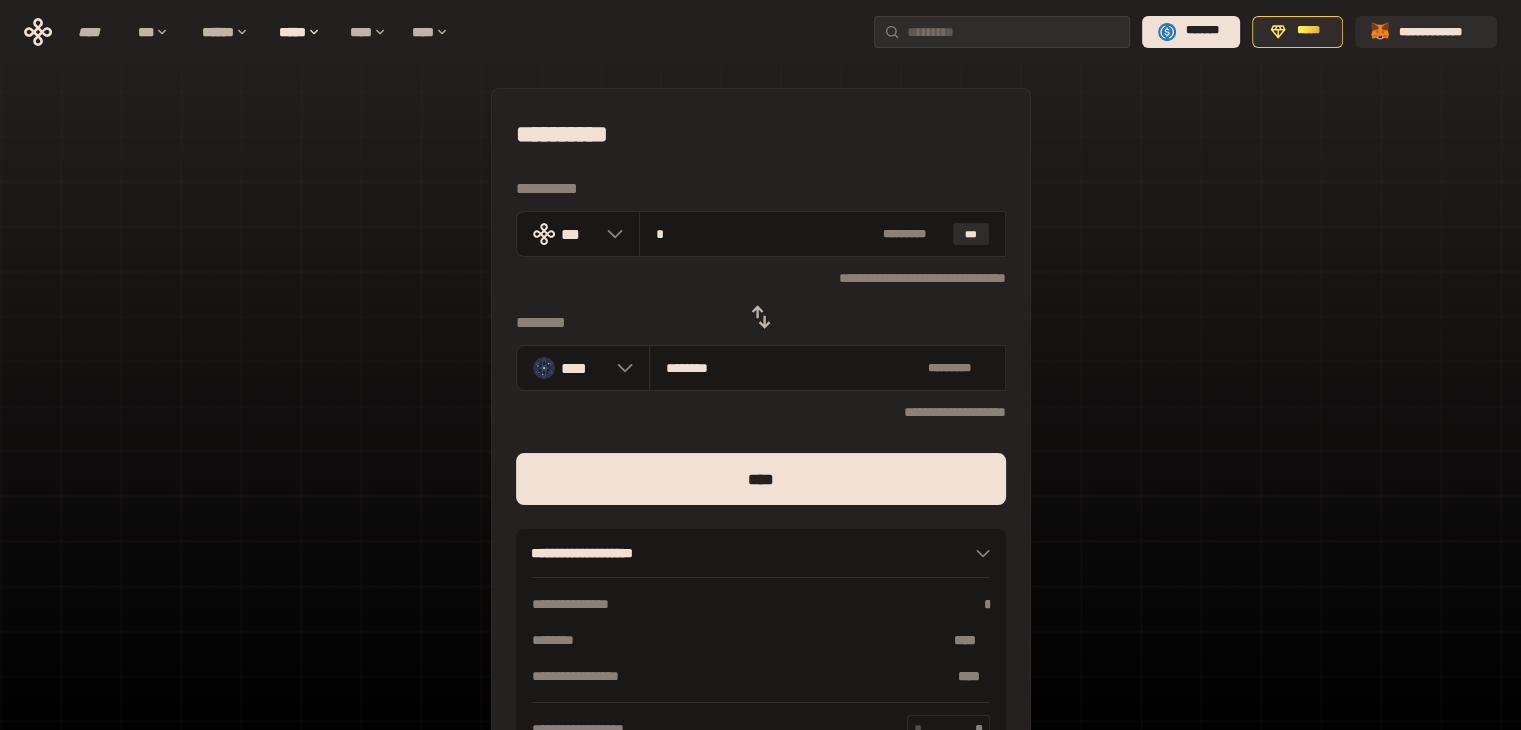 type on "*" 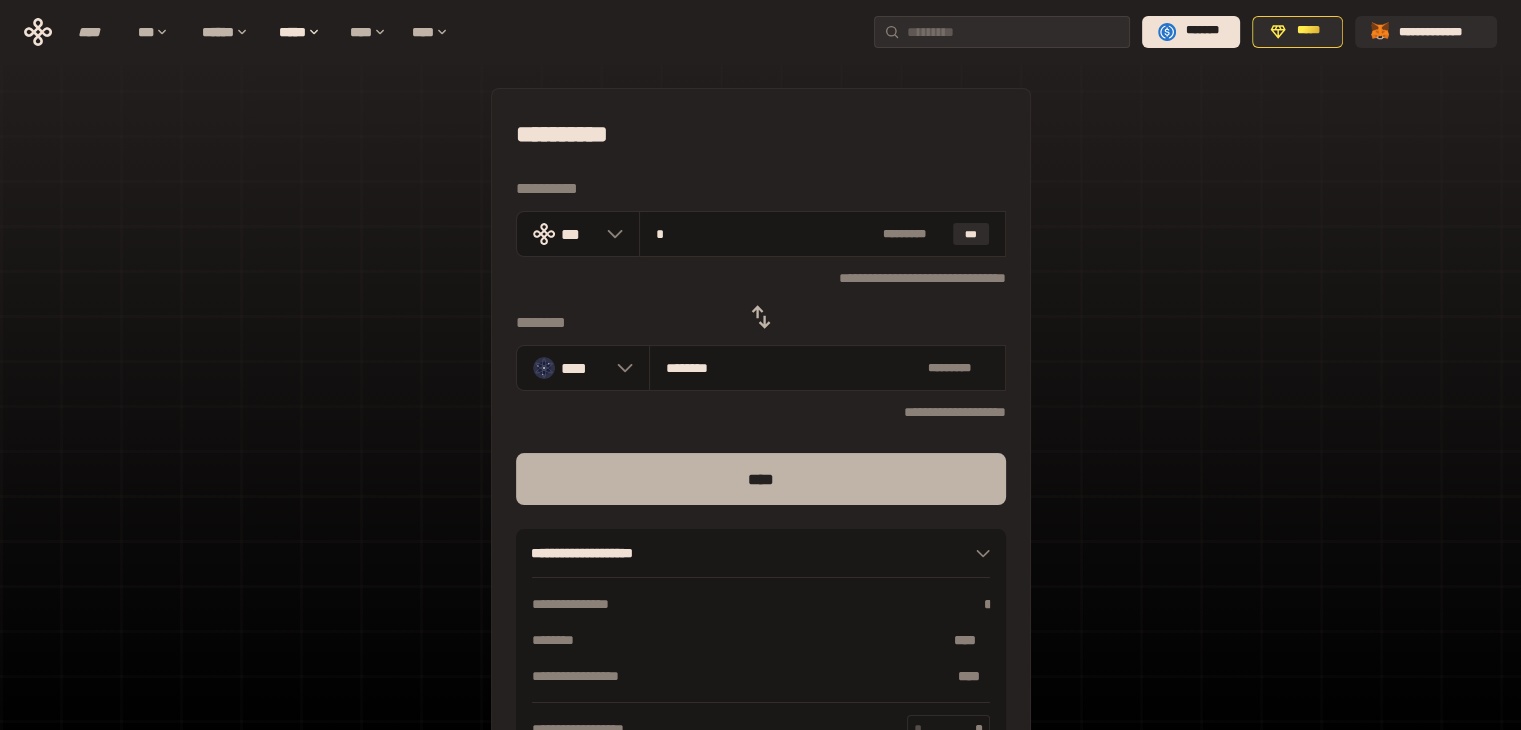 click on "****" at bounding box center [761, 479] 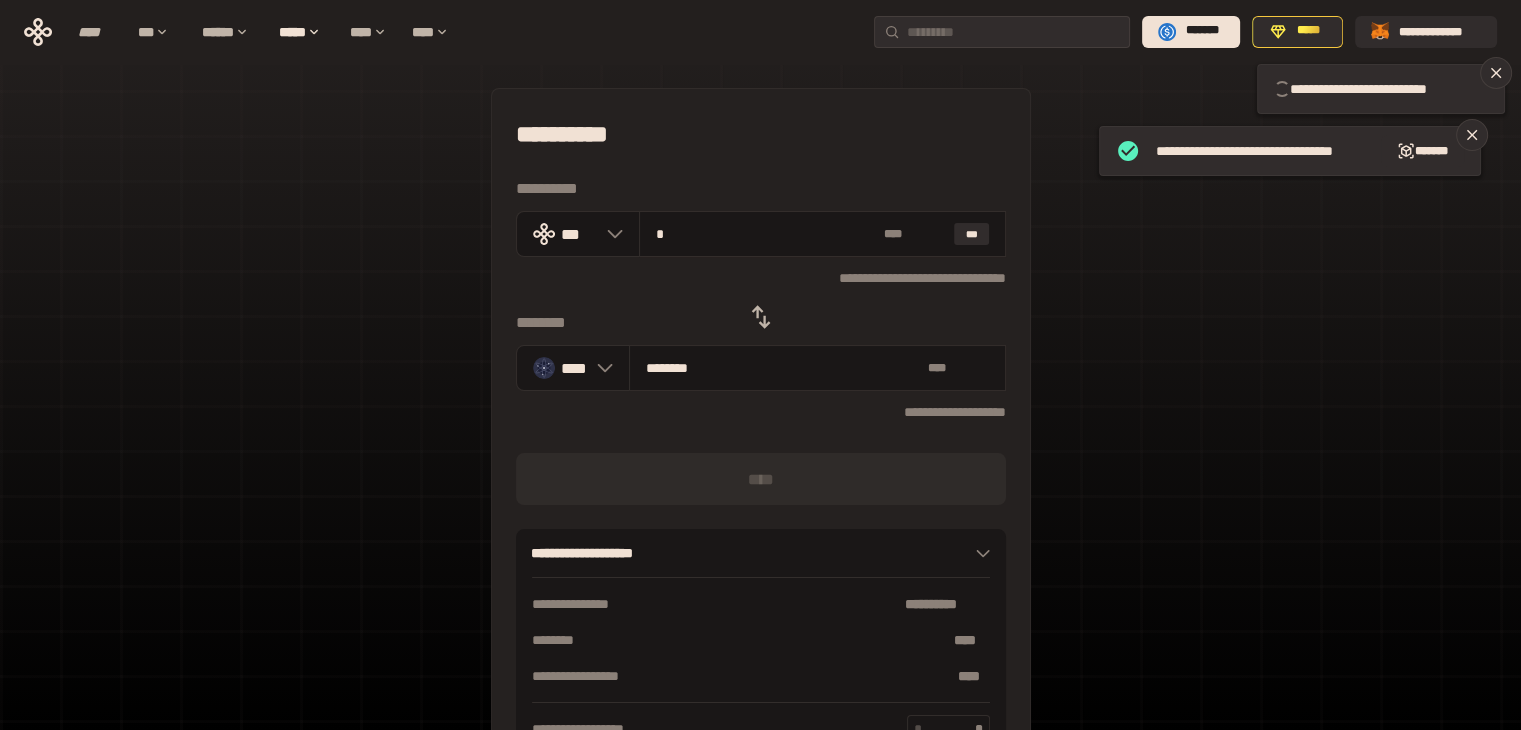 type 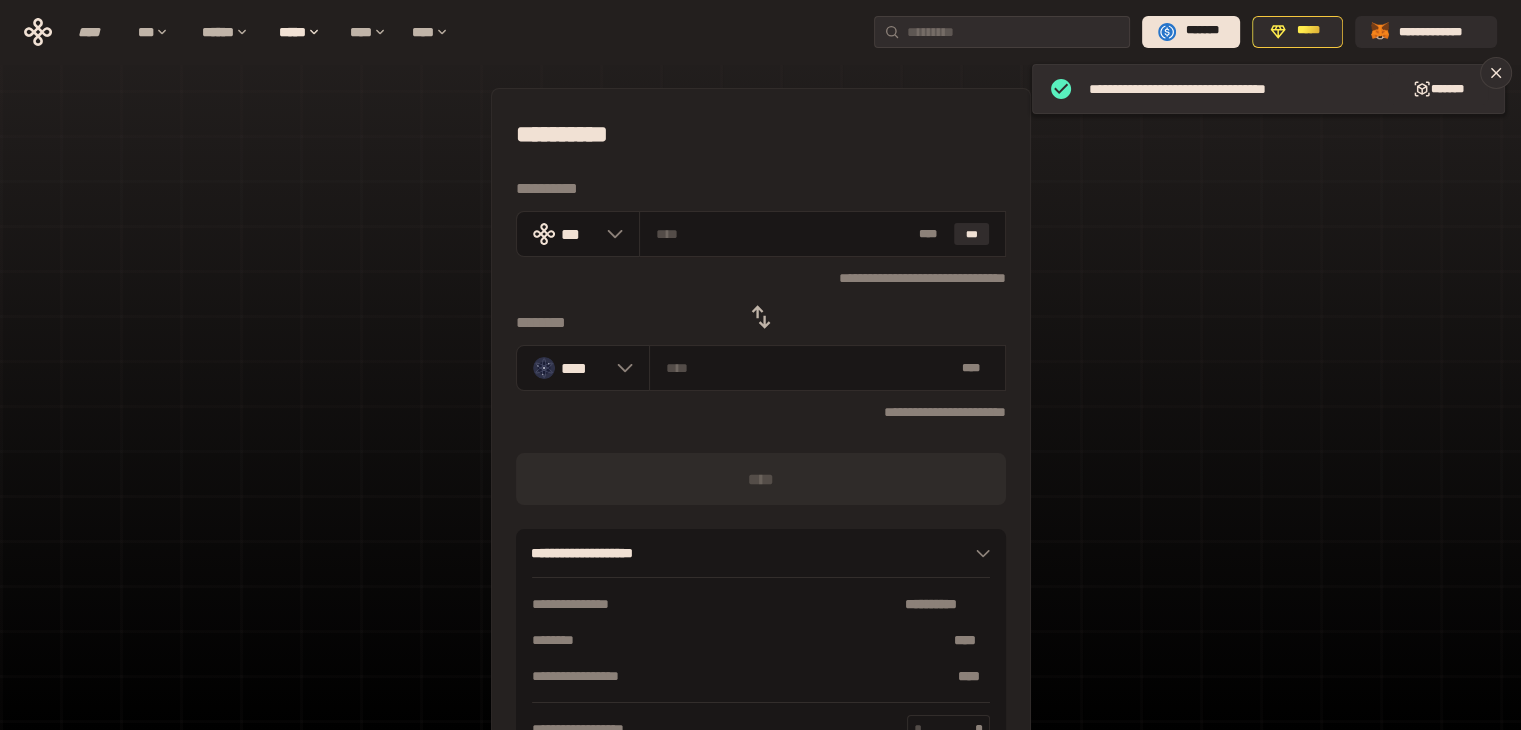 click 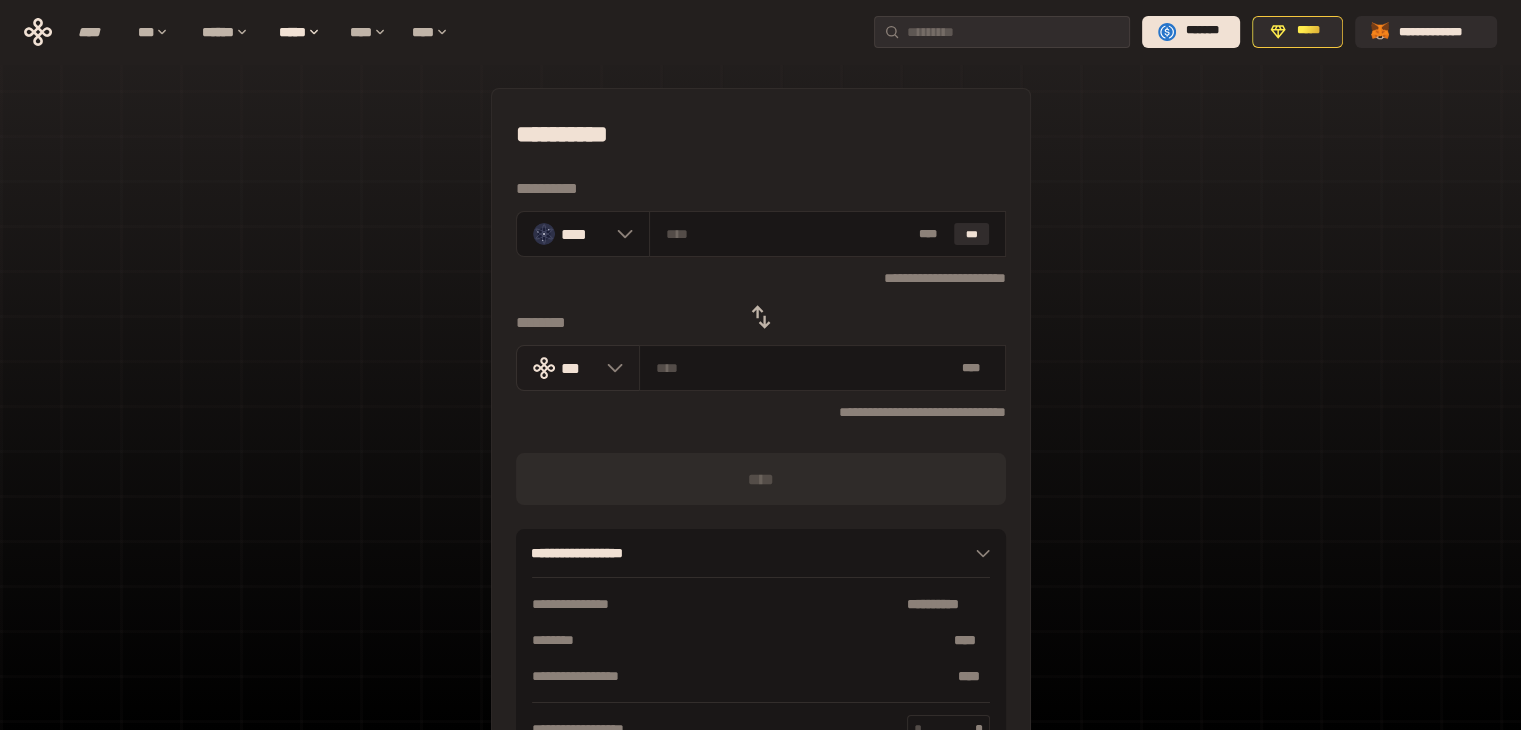 click 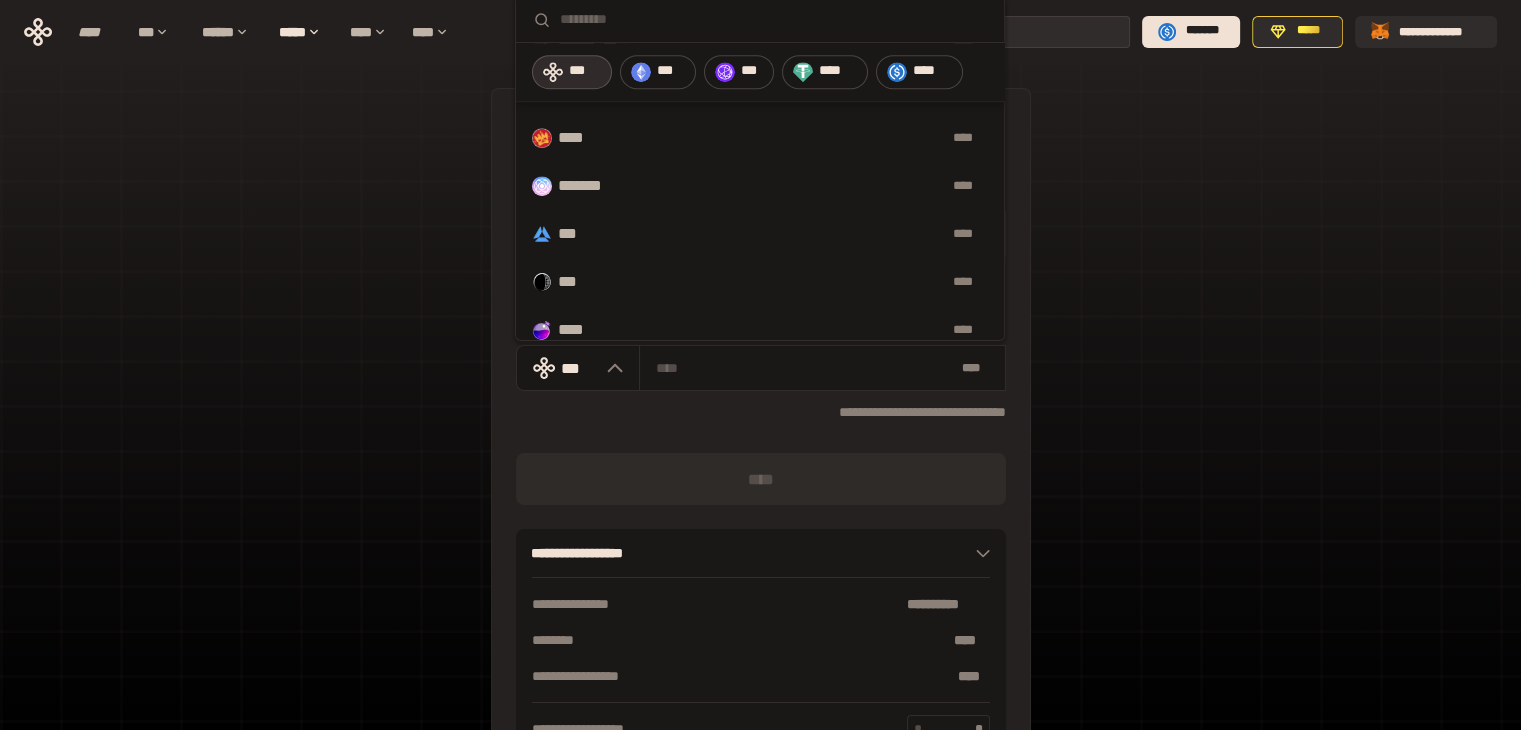 scroll, scrollTop: 800, scrollLeft: 0, axis: vertical 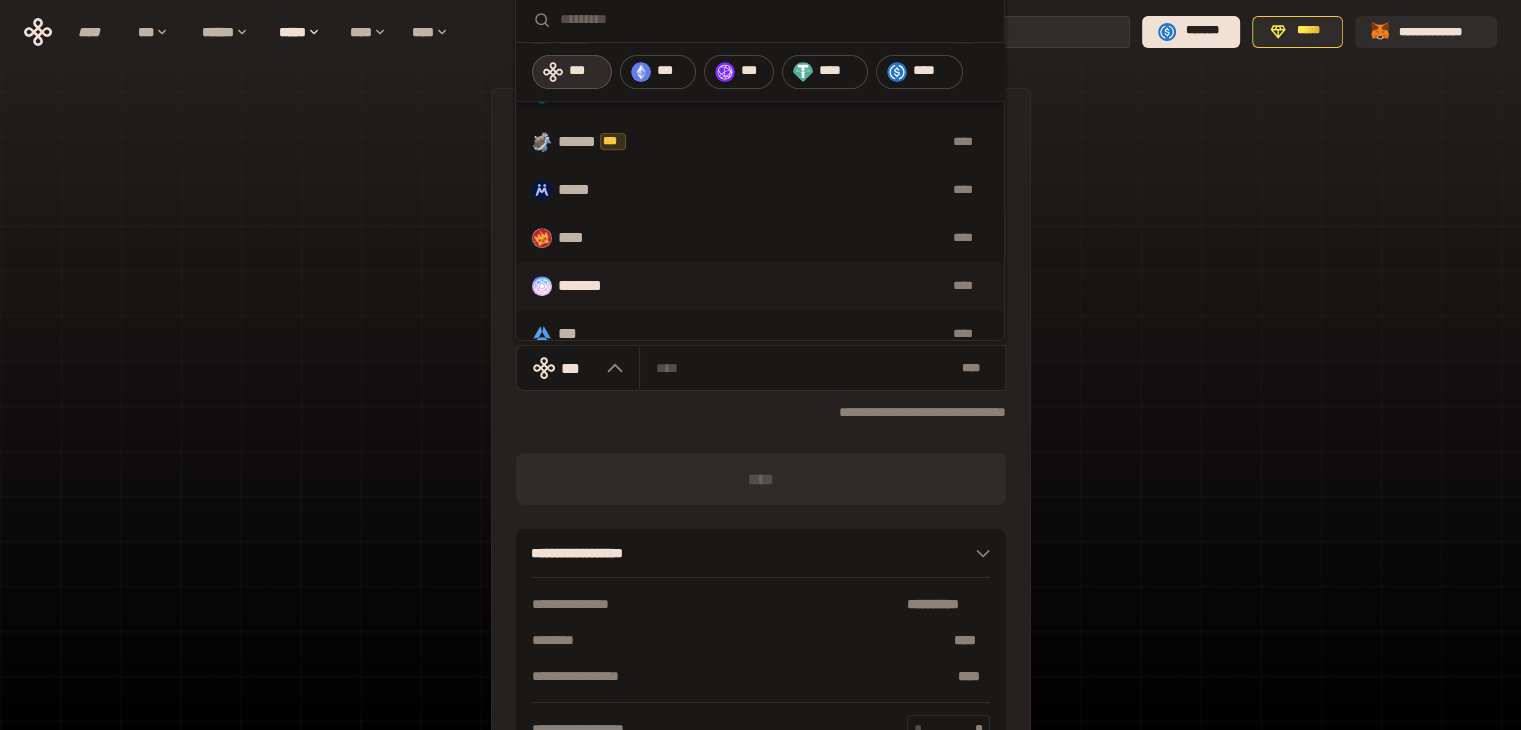 click on "******* ****" at bounding box center [760, 286] 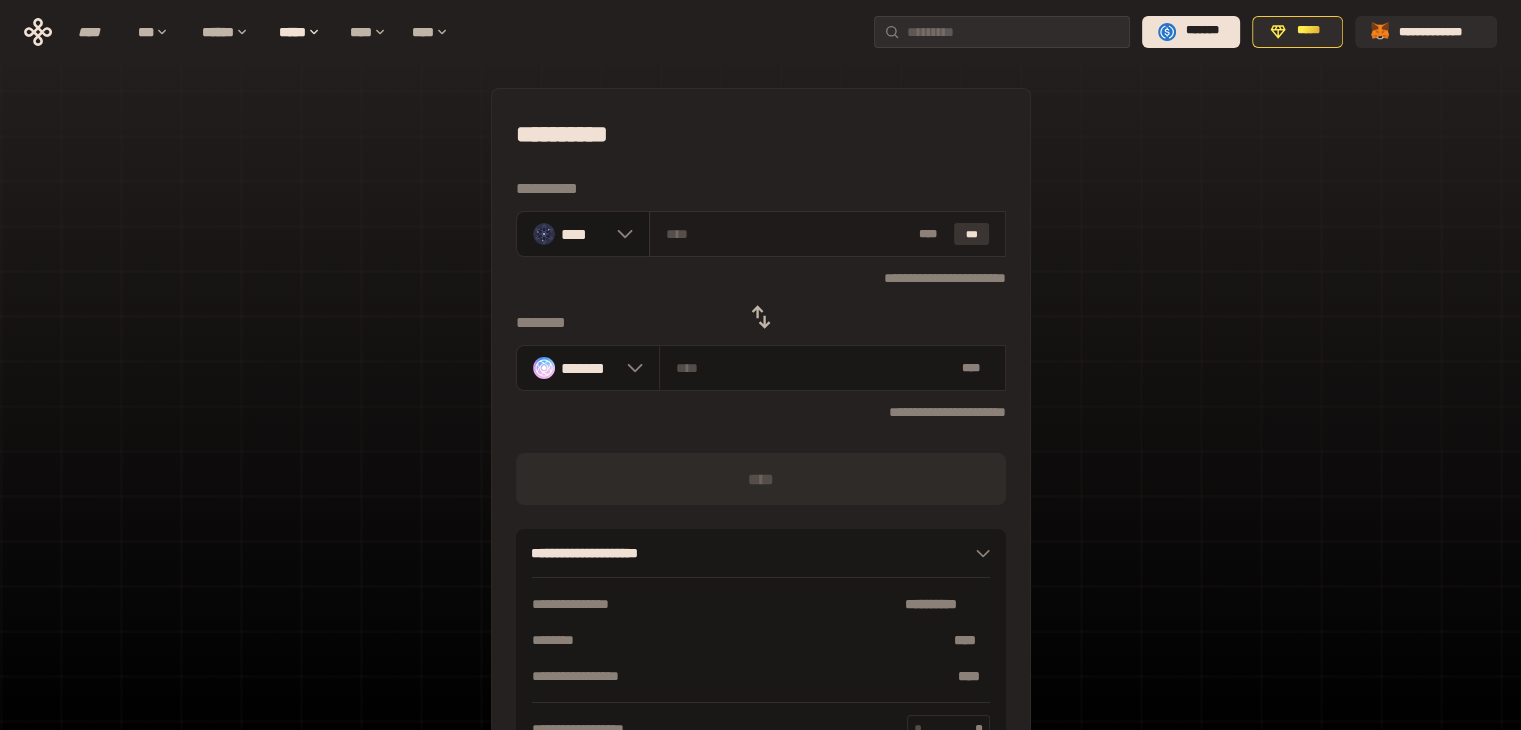 click on "***" at bounding box center (972, 234) 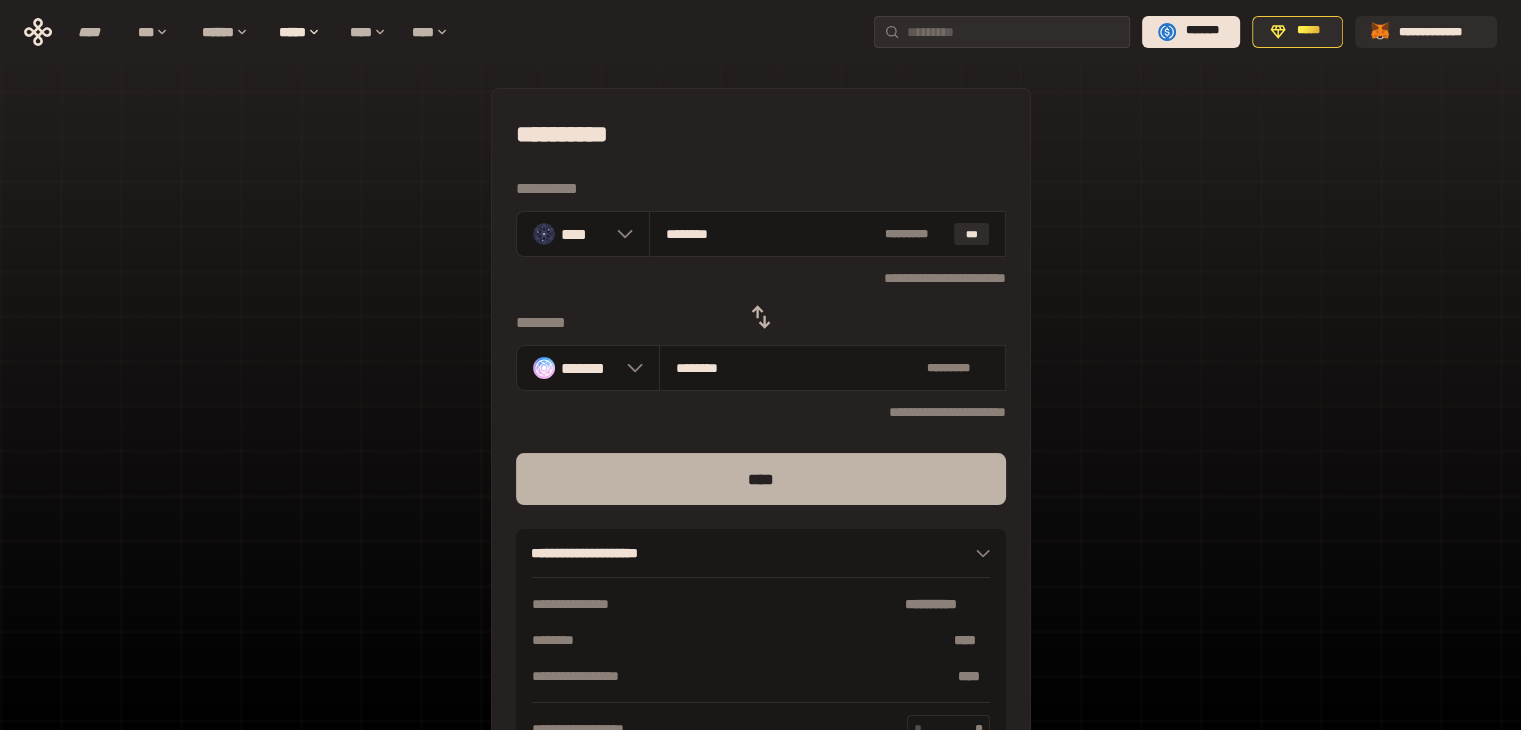 click on "****" at bounding box center (761, 479) 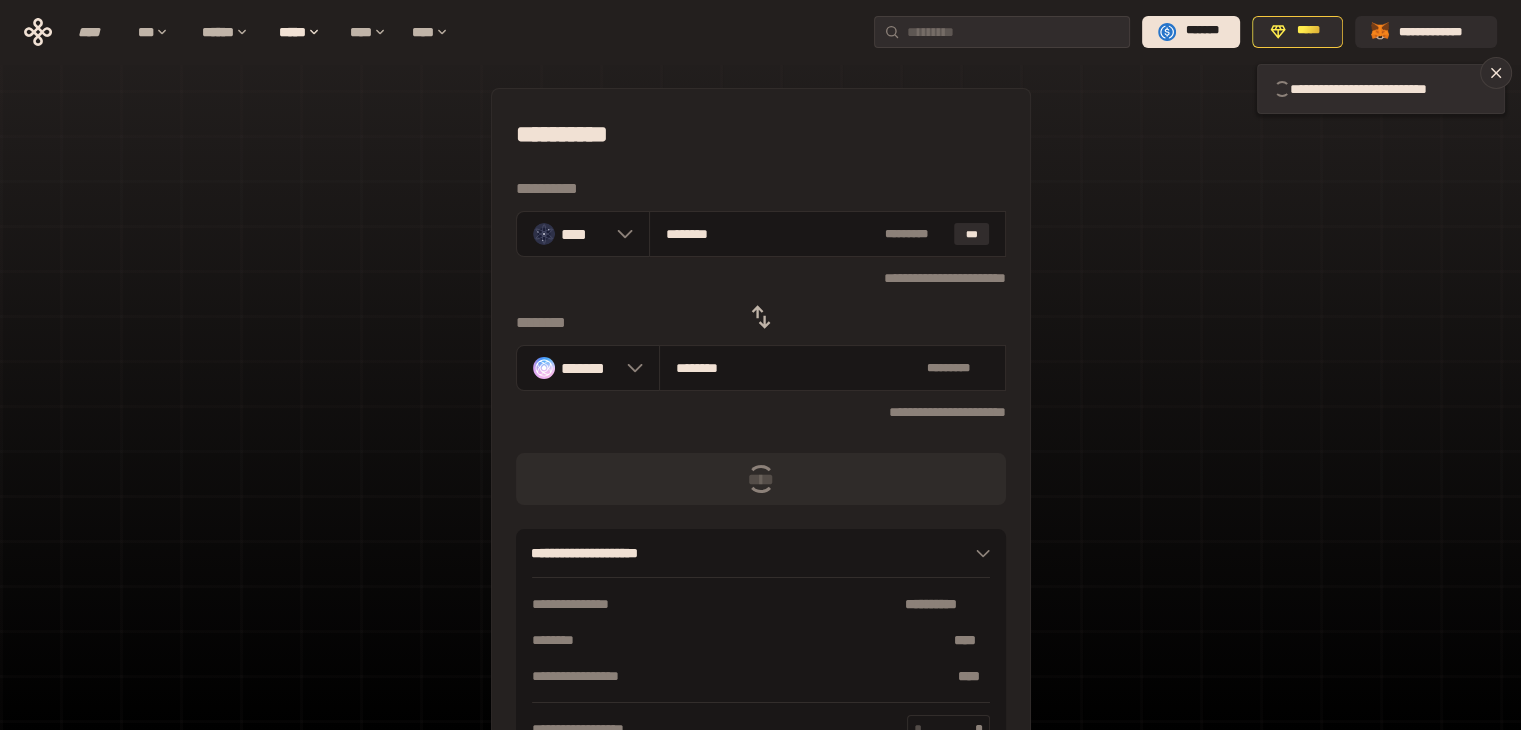 type 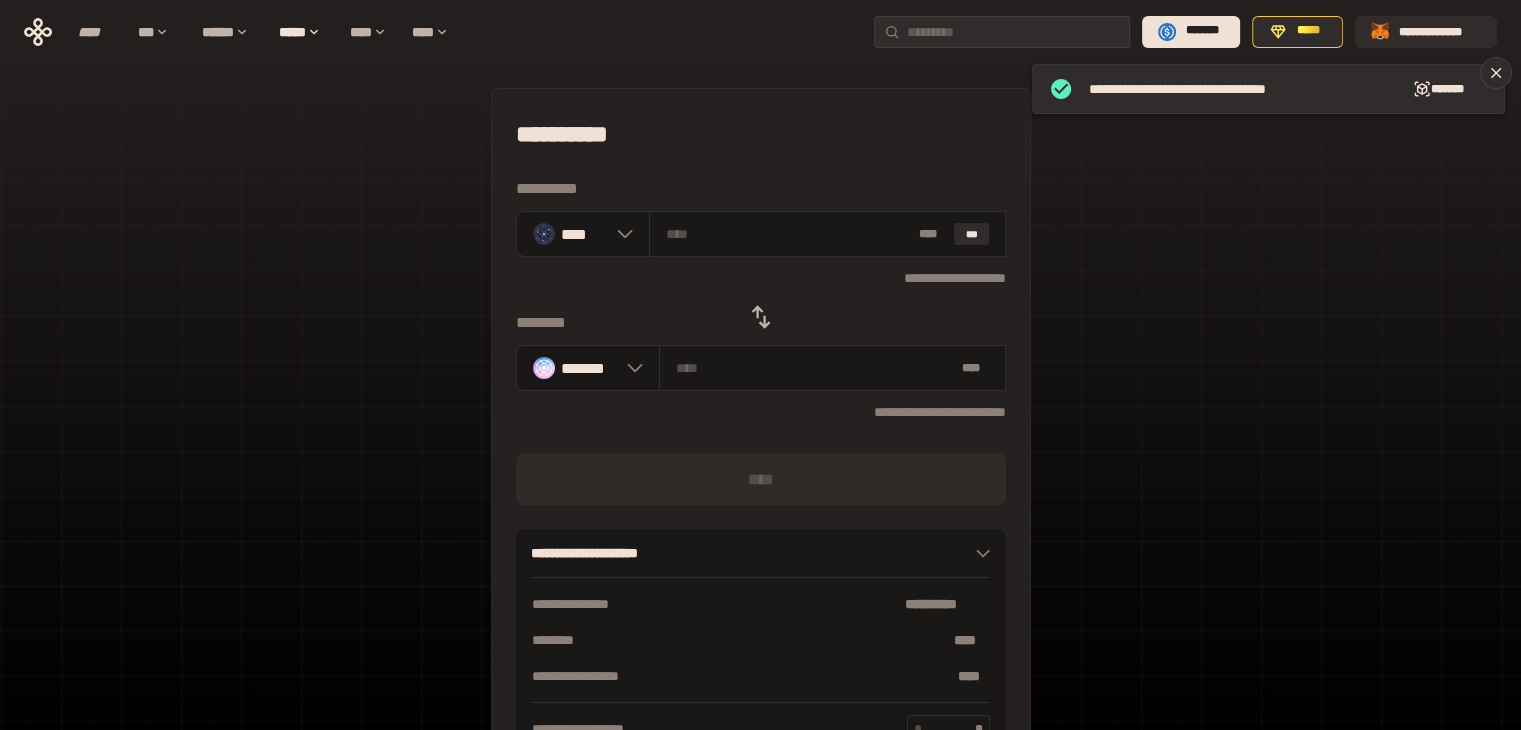 click 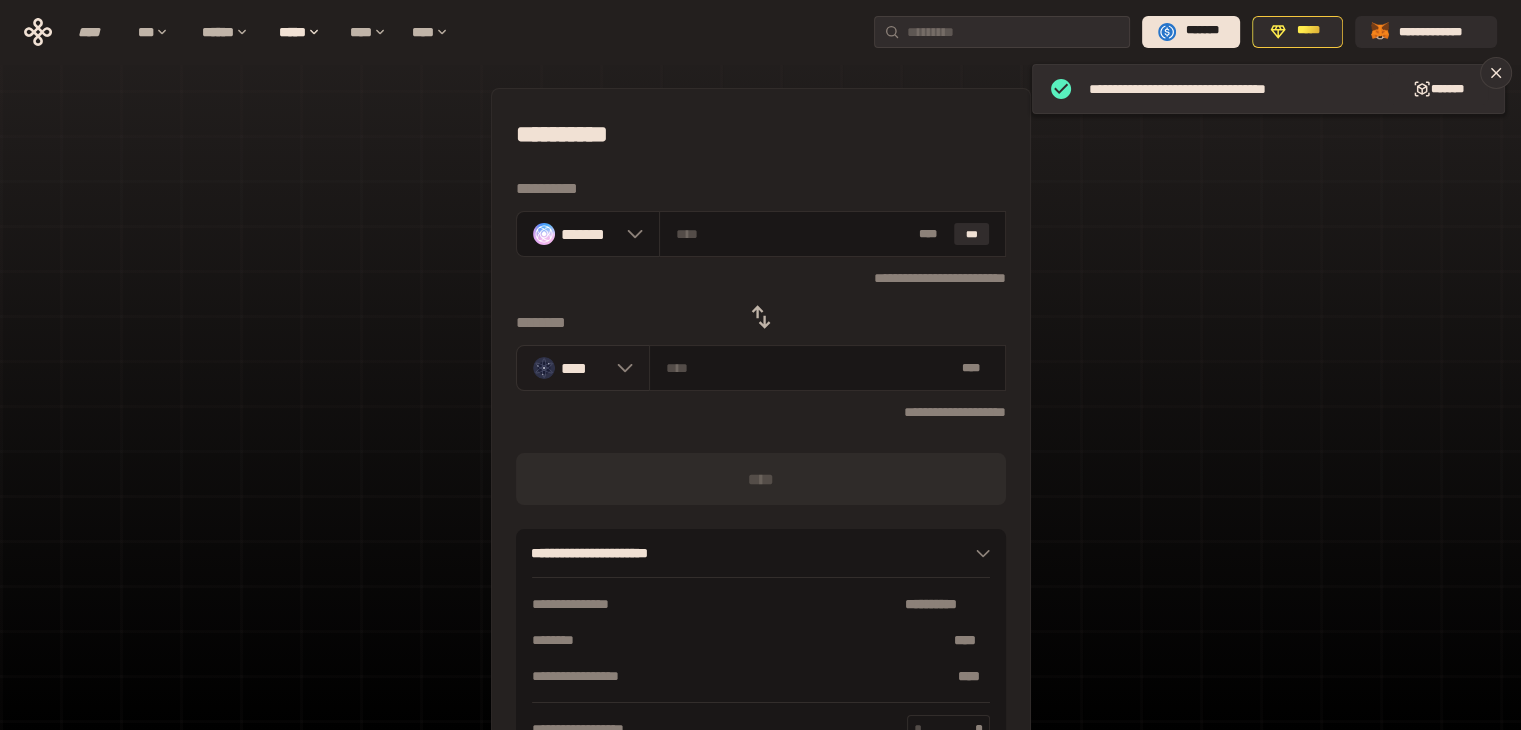 click on "****" at bounding box center [584, 367] 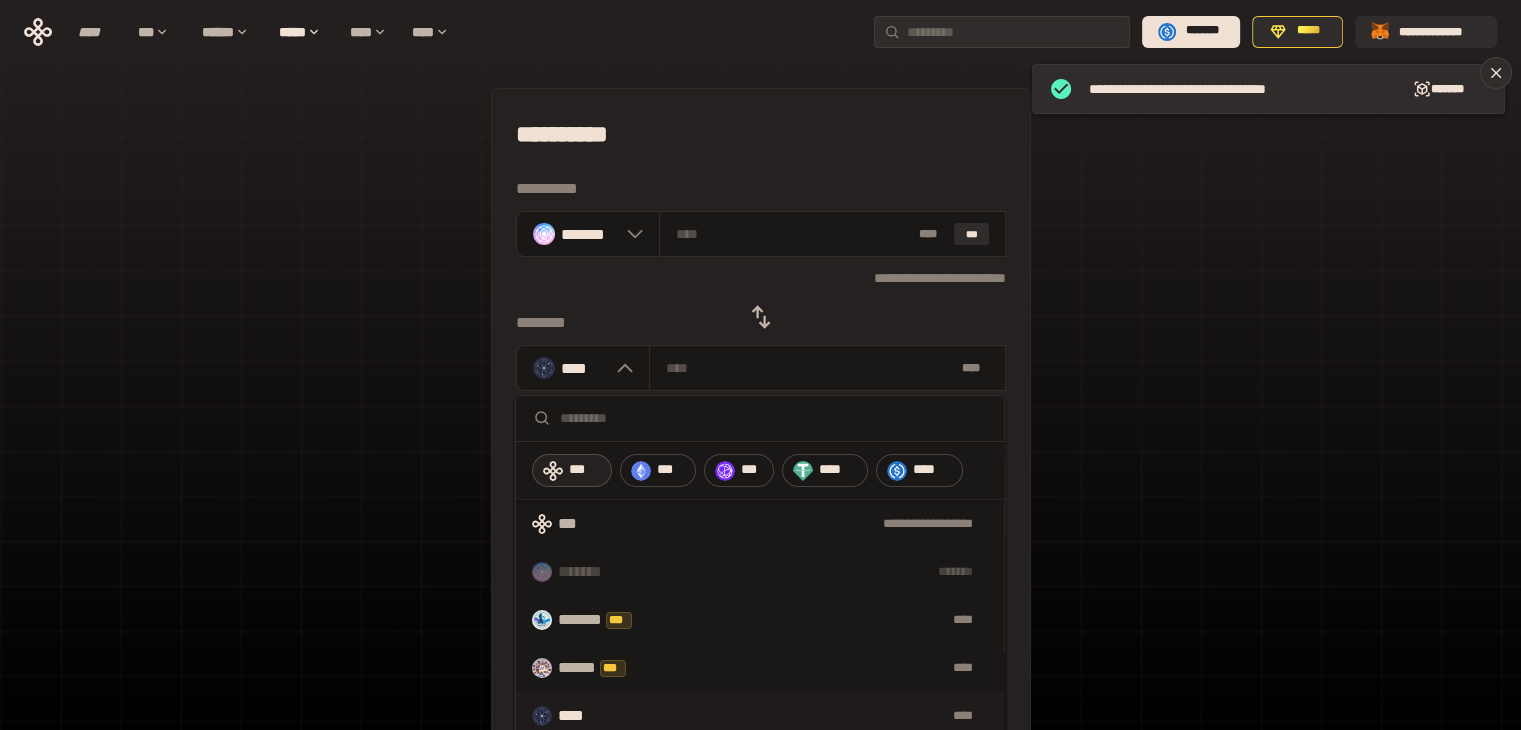 click on "***" at bounding box center [572, 471] 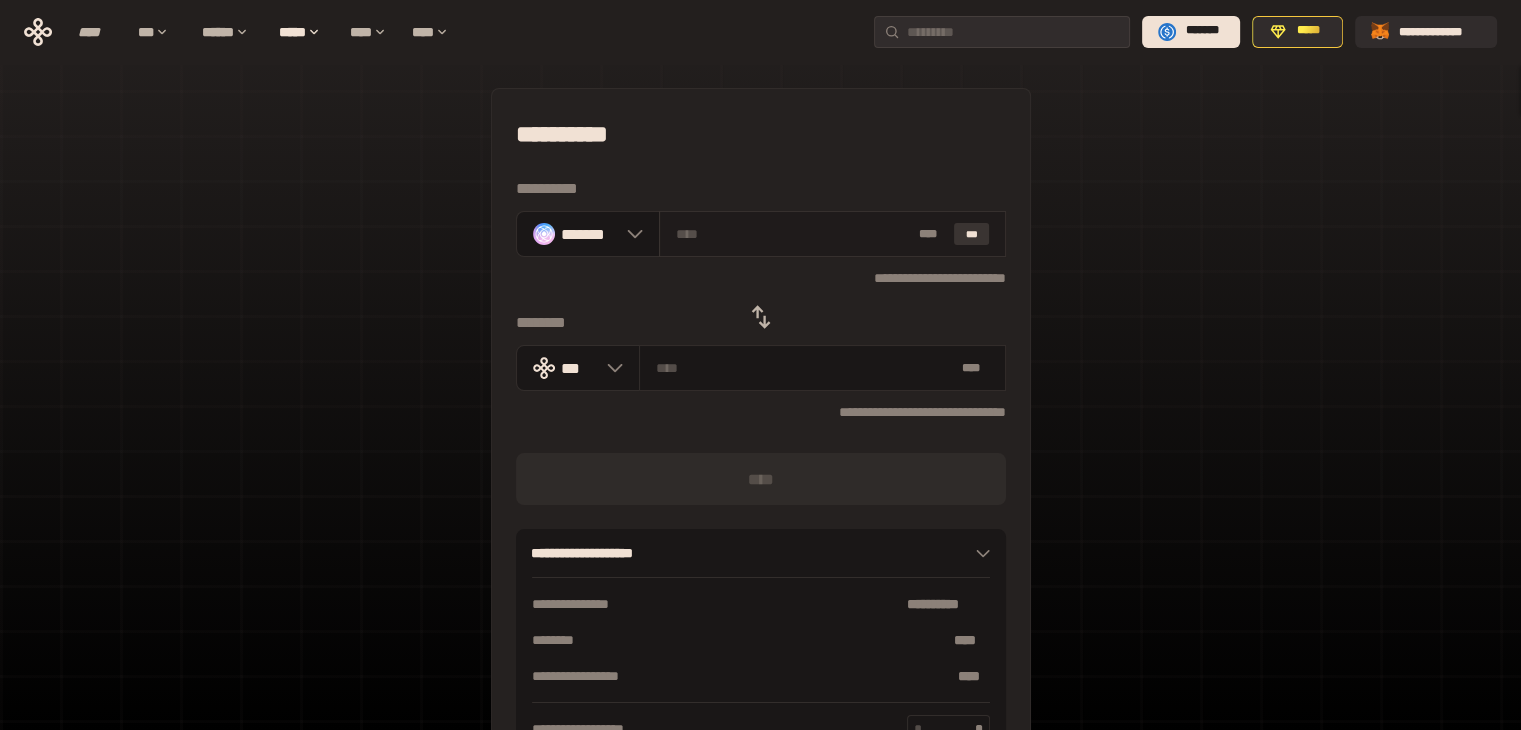 click on "***" at bounding box center (972, 234) 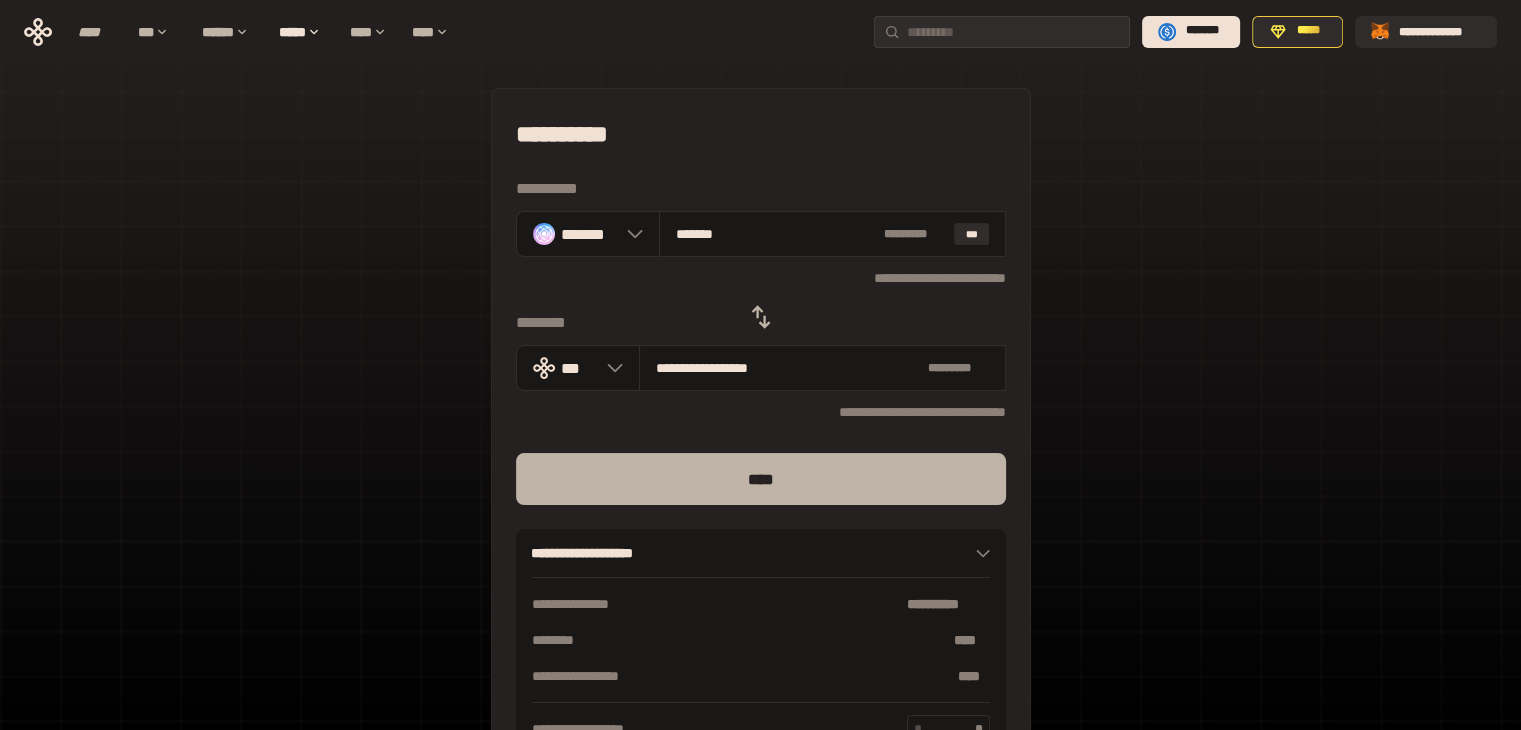 click on "****" at bounding box center [761, 479] 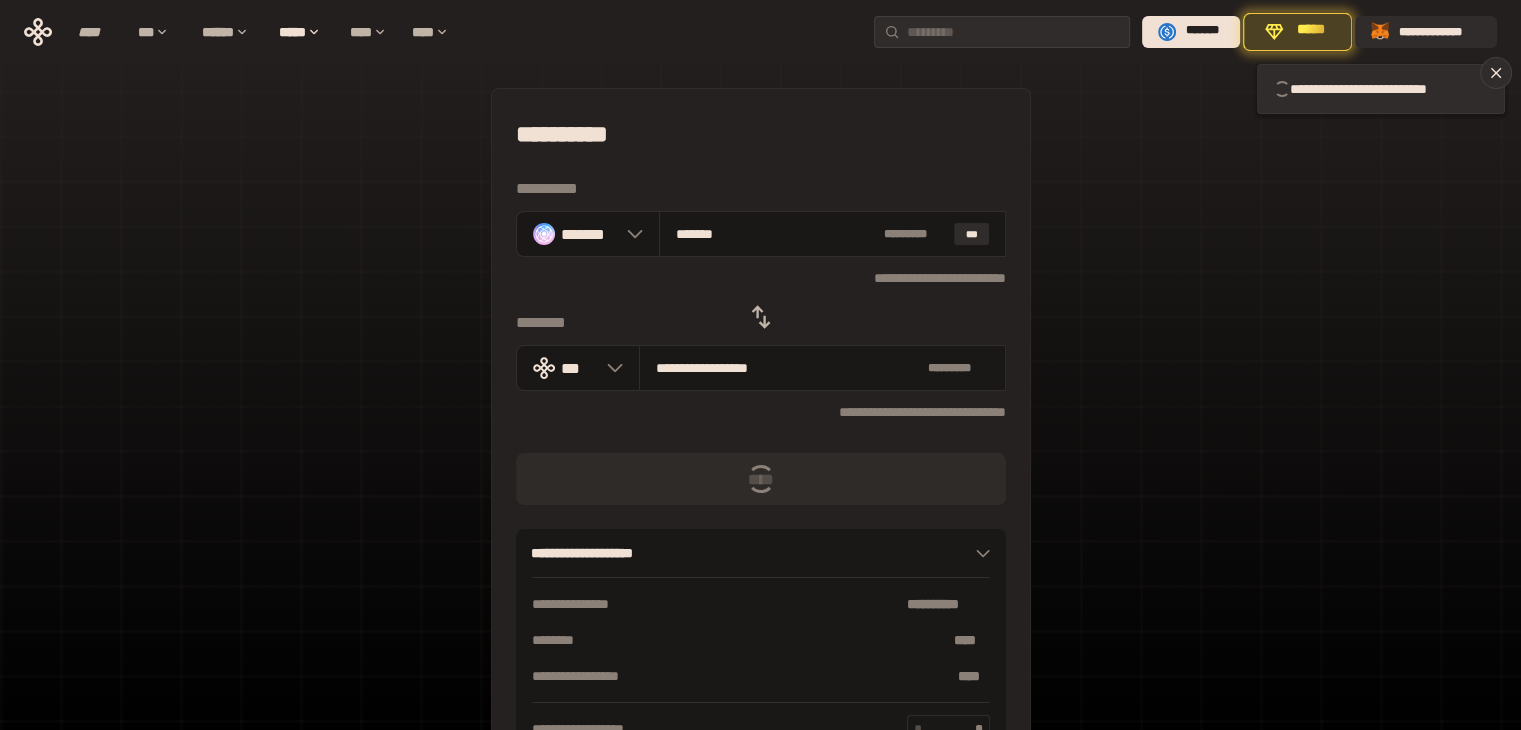 type 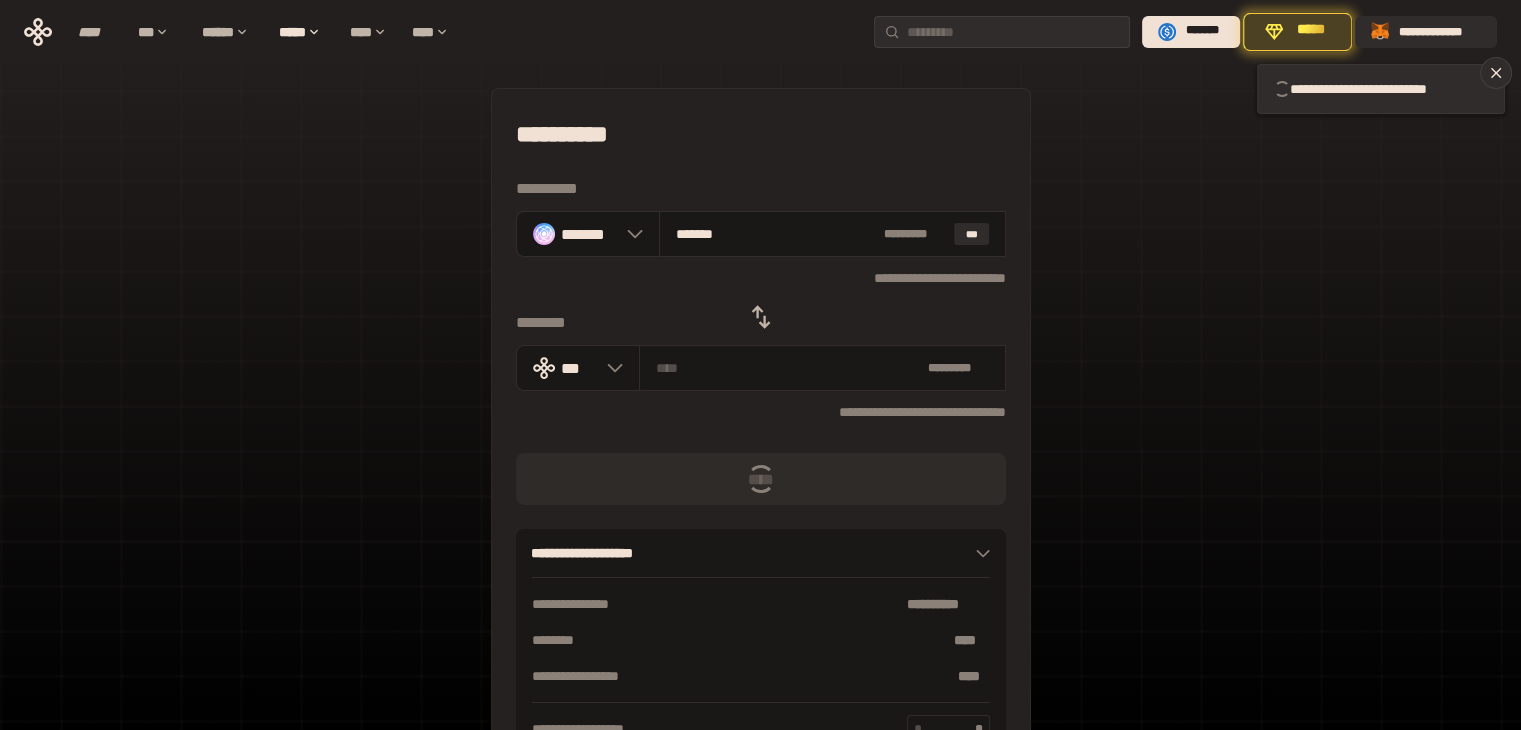 type 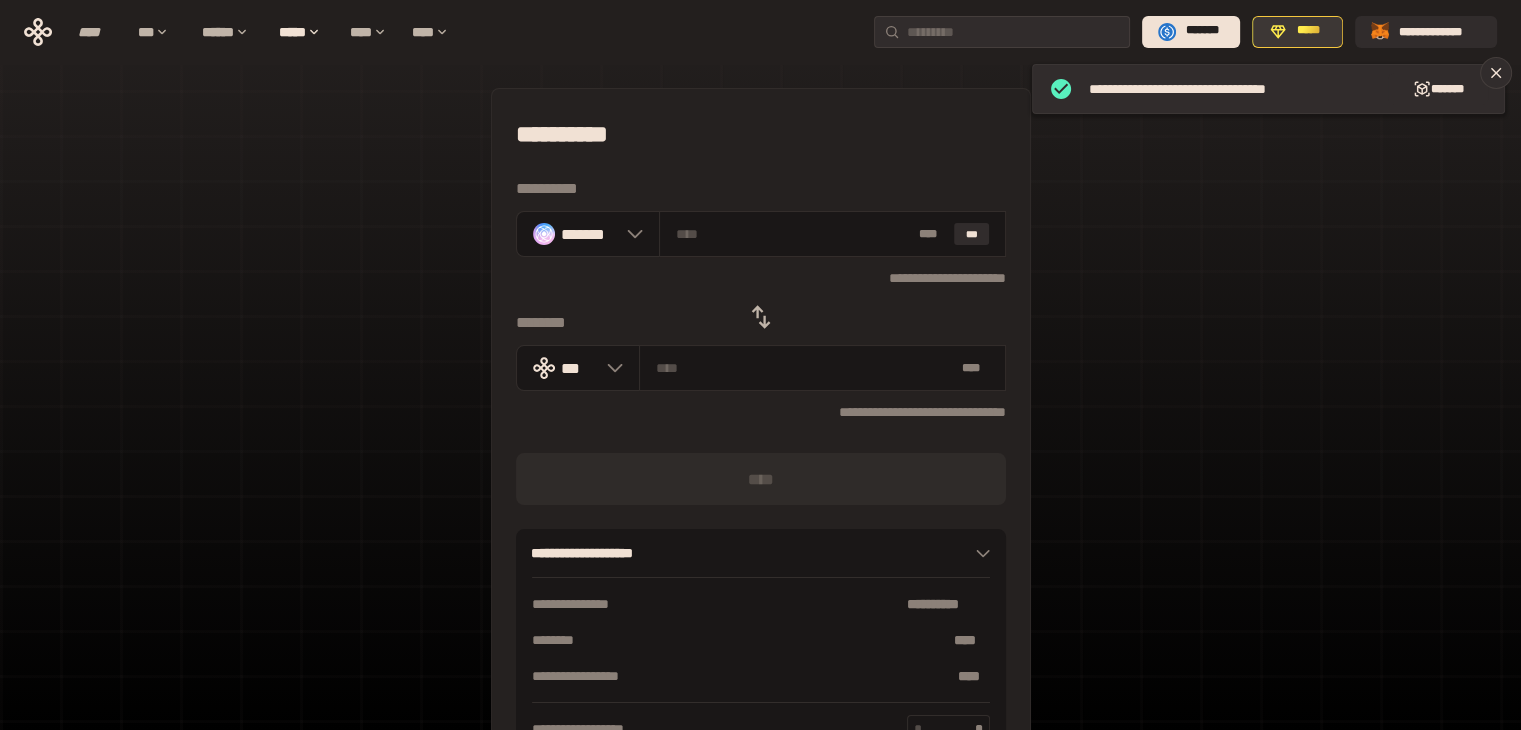 click on "*****" at bounding box center (1308, 31) 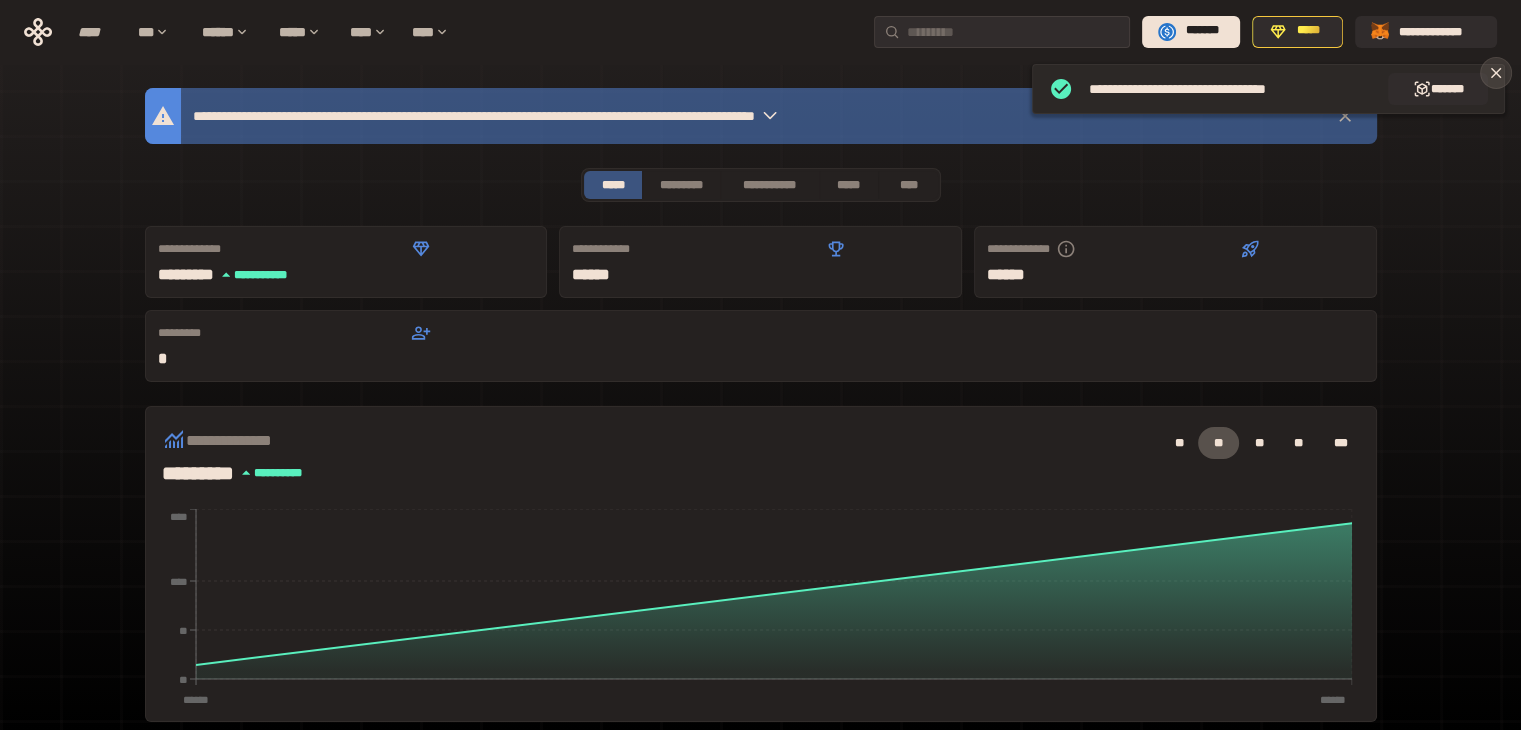 click 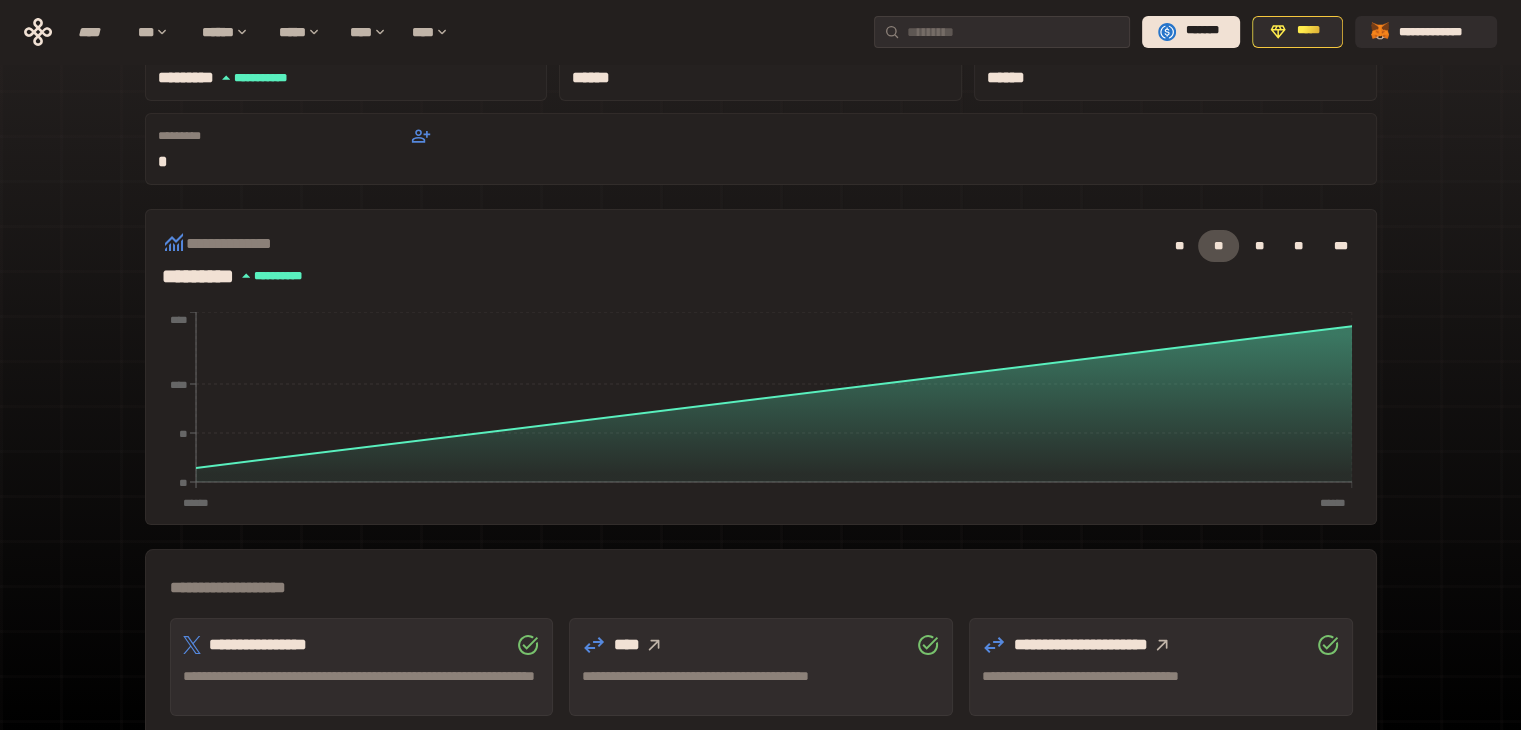 scroll, scrollTop: 0, scrollLeft: 0, axis: both 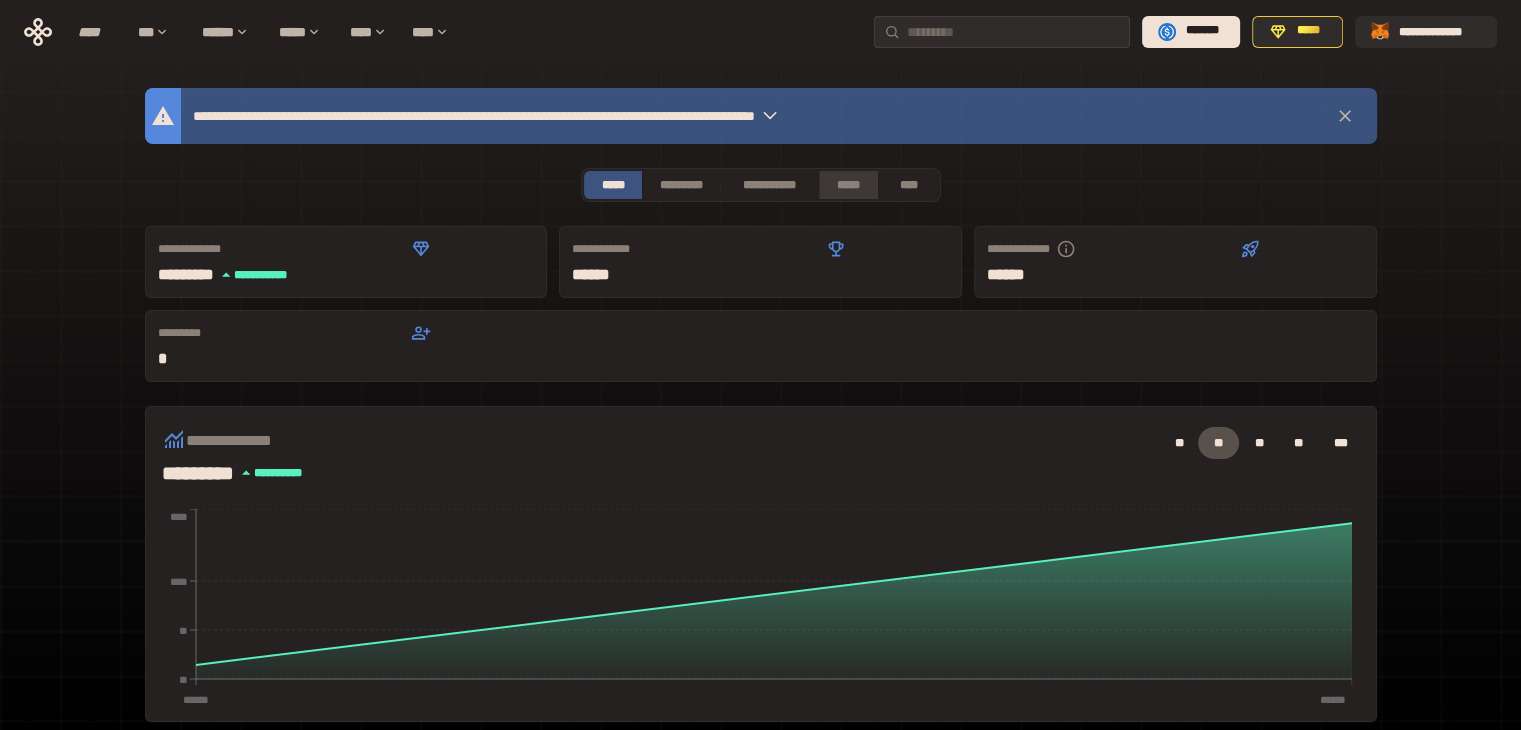 click on "*****" at bounding box center [849, 185] 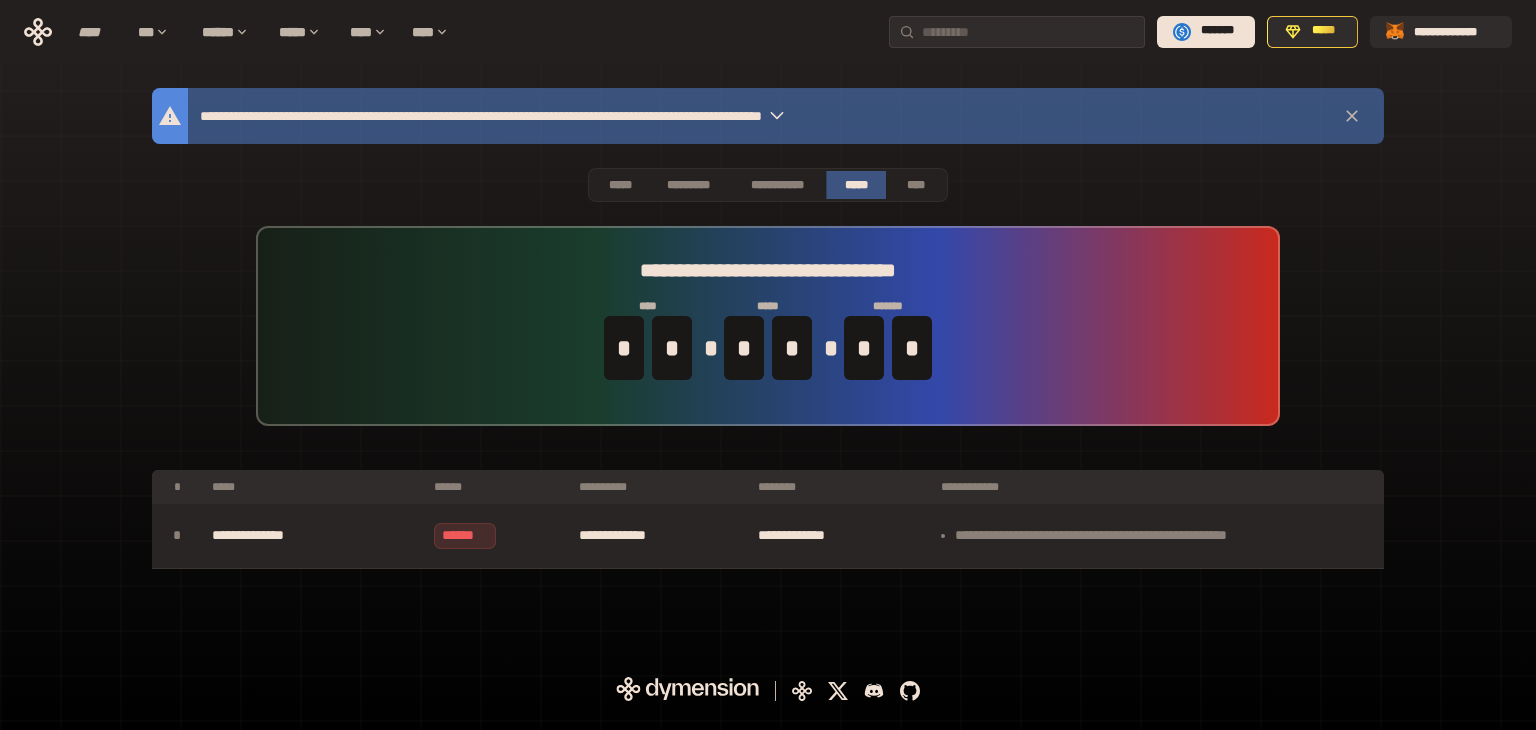click on "******" at bounding box center [465, 536] 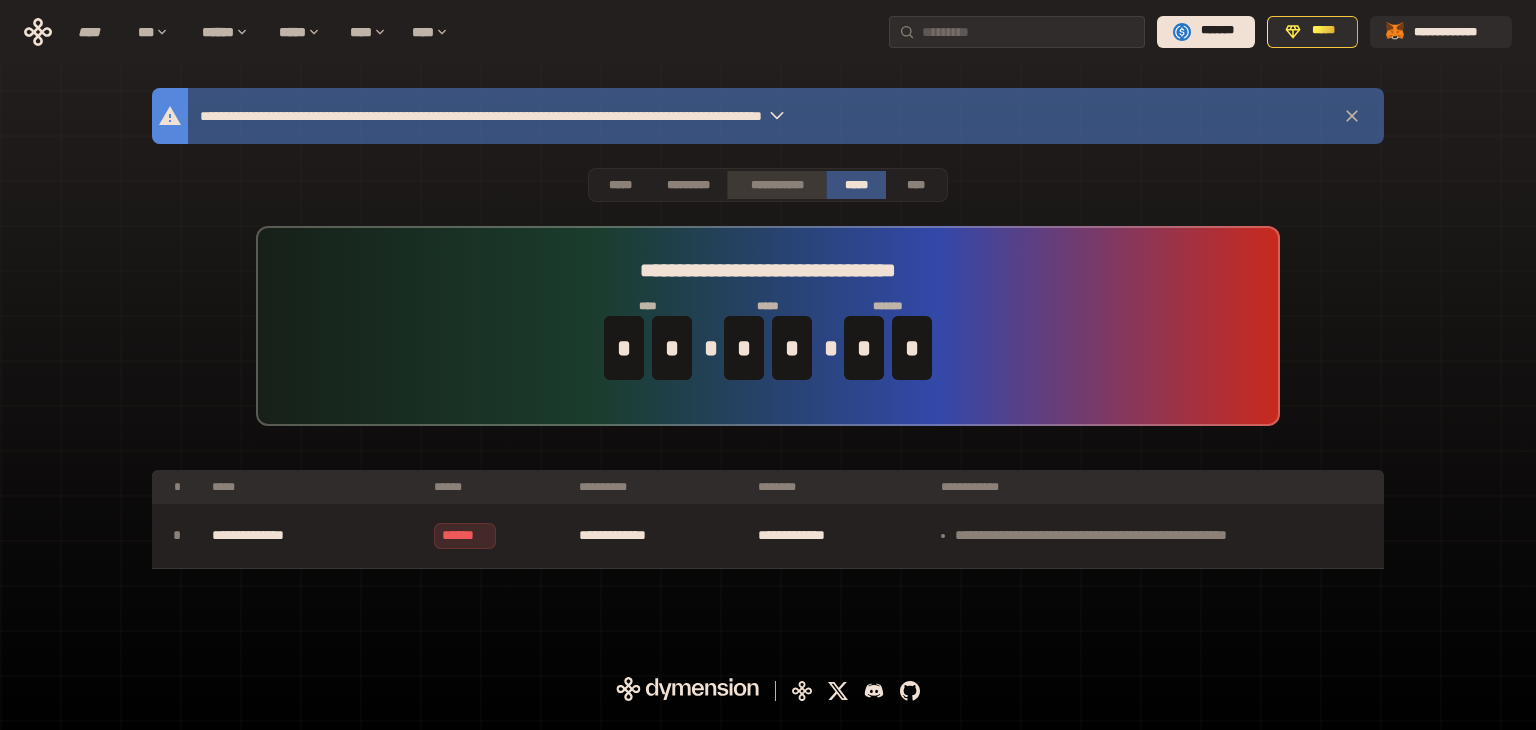 click on "**********" at bounding box center [776, 185] 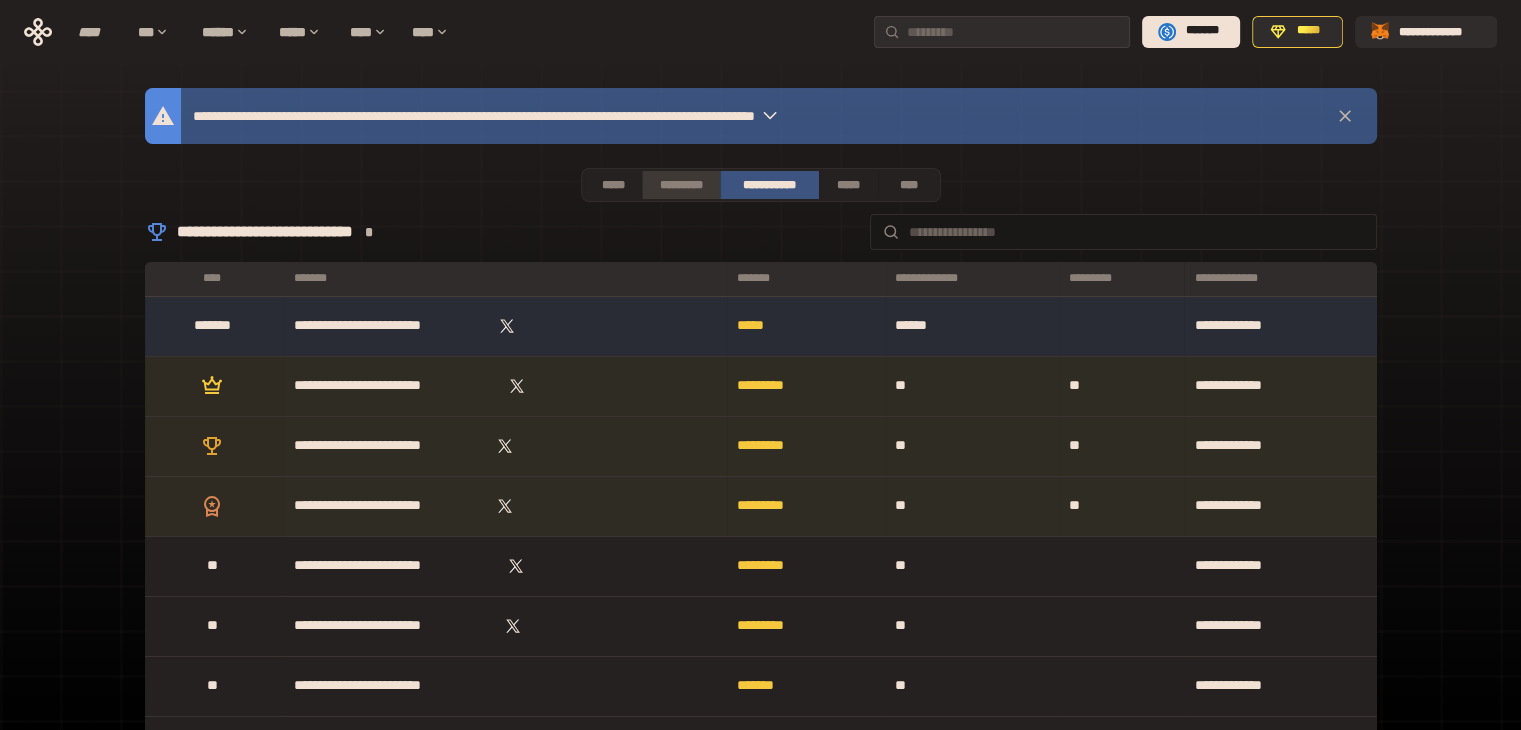 click on "*********" at bounding box center [680, 185] 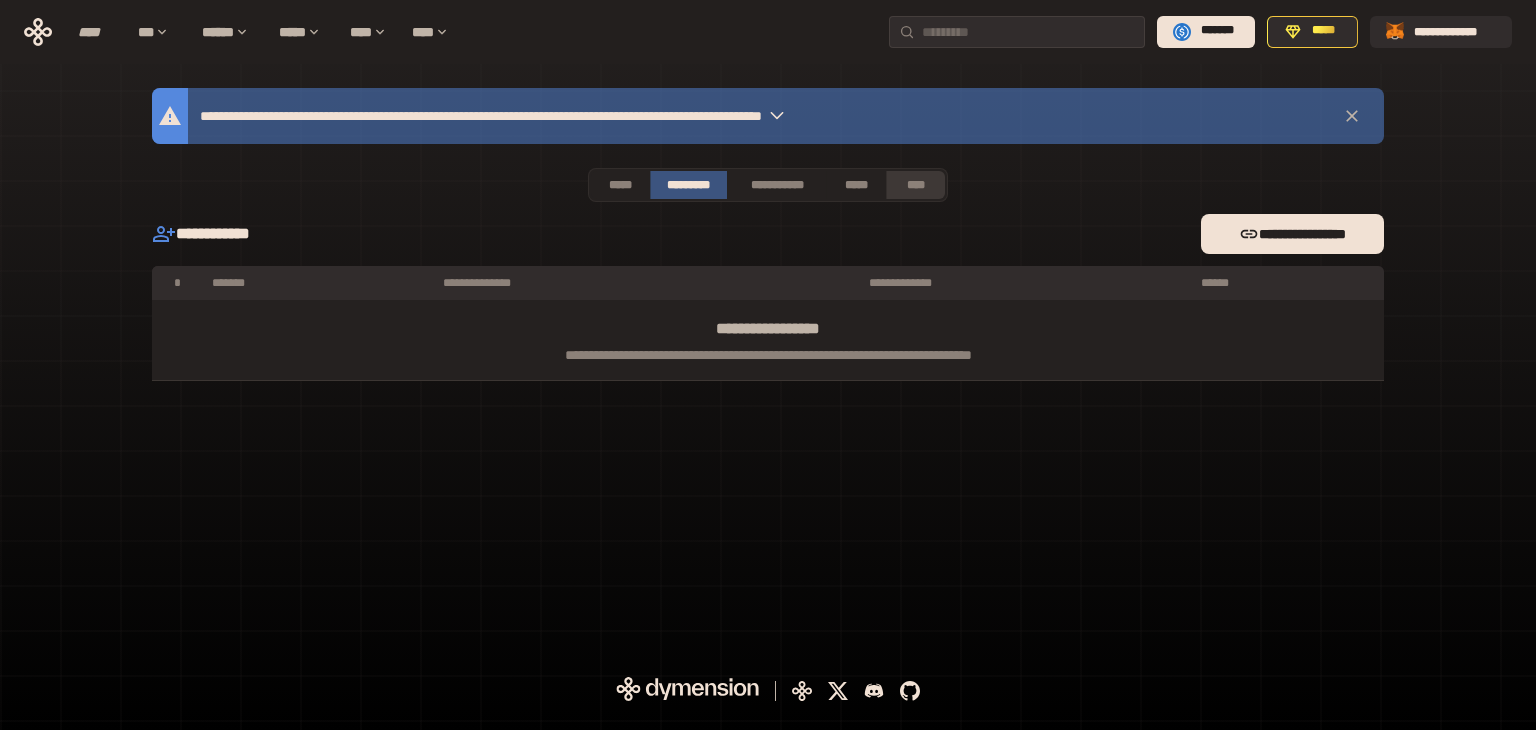 click on "****" at bounding box center [916, 185] 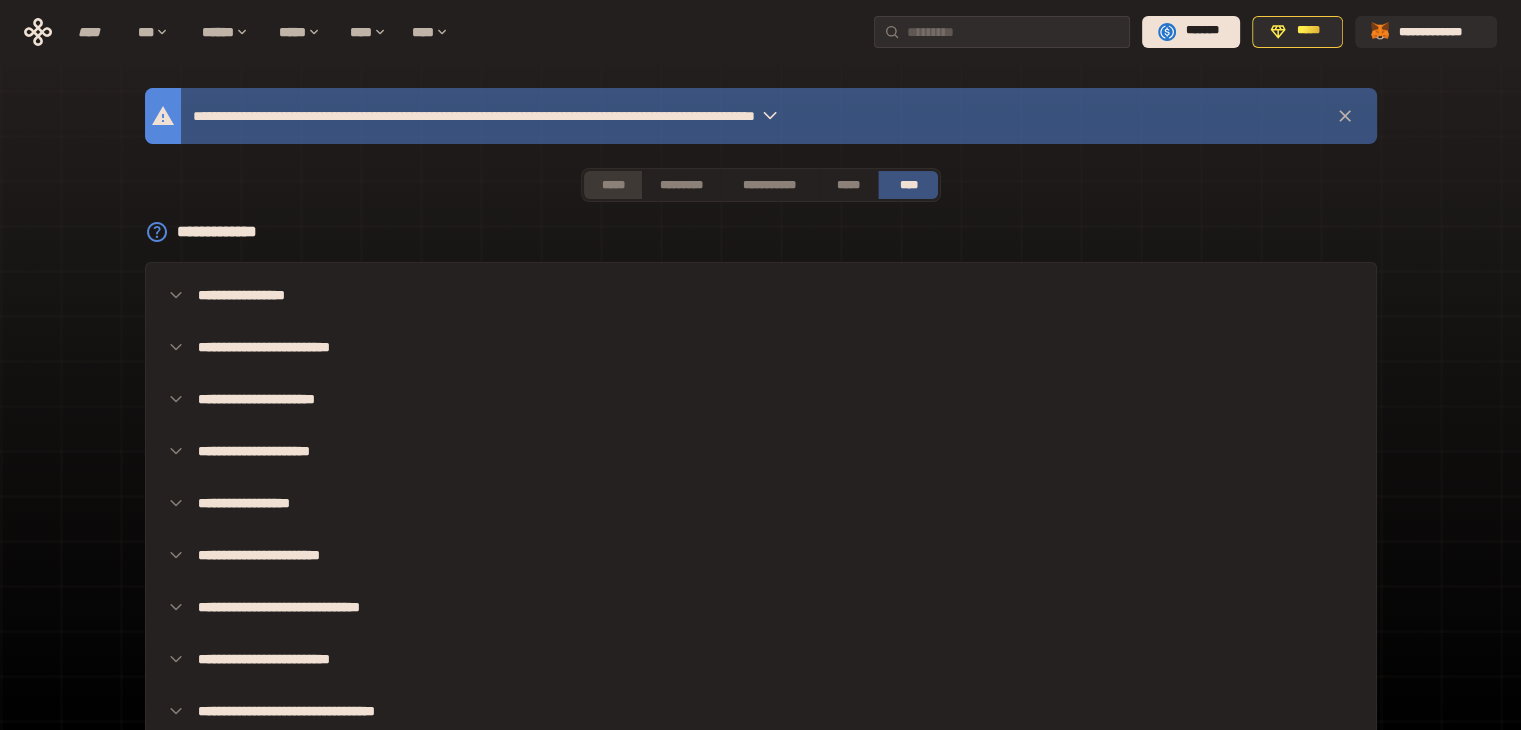 click on "*****" at bounding box center [613, 185] 